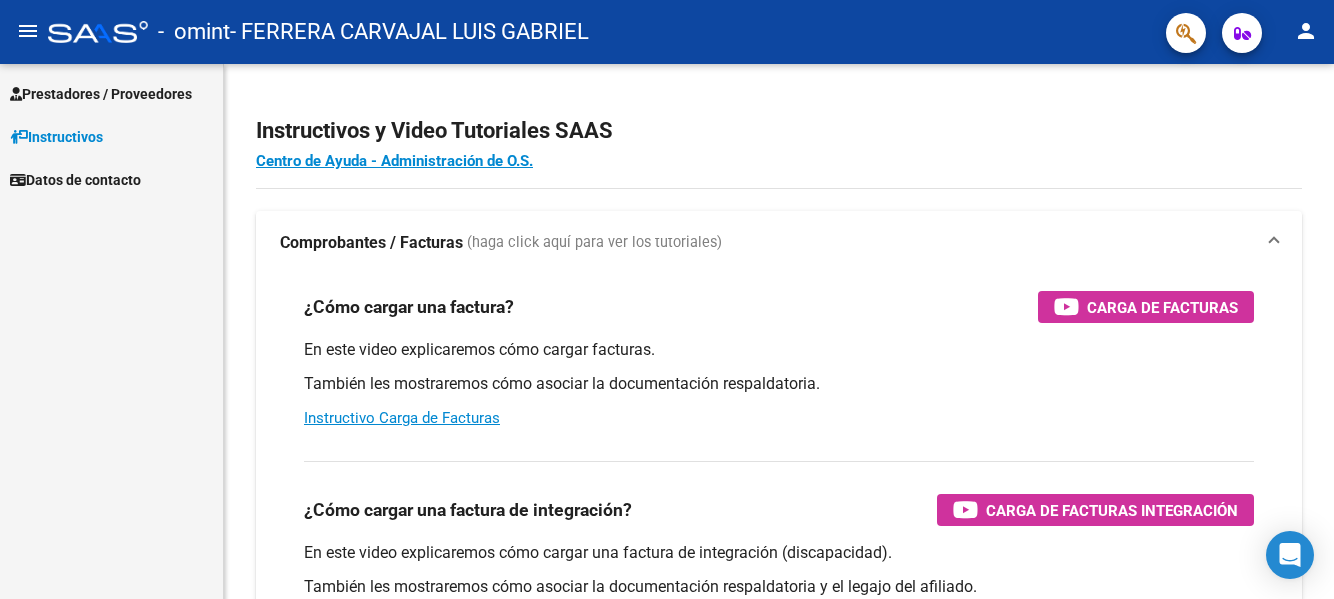 scroll, scrollTop: 0, scrollLeft: 0, axis: both 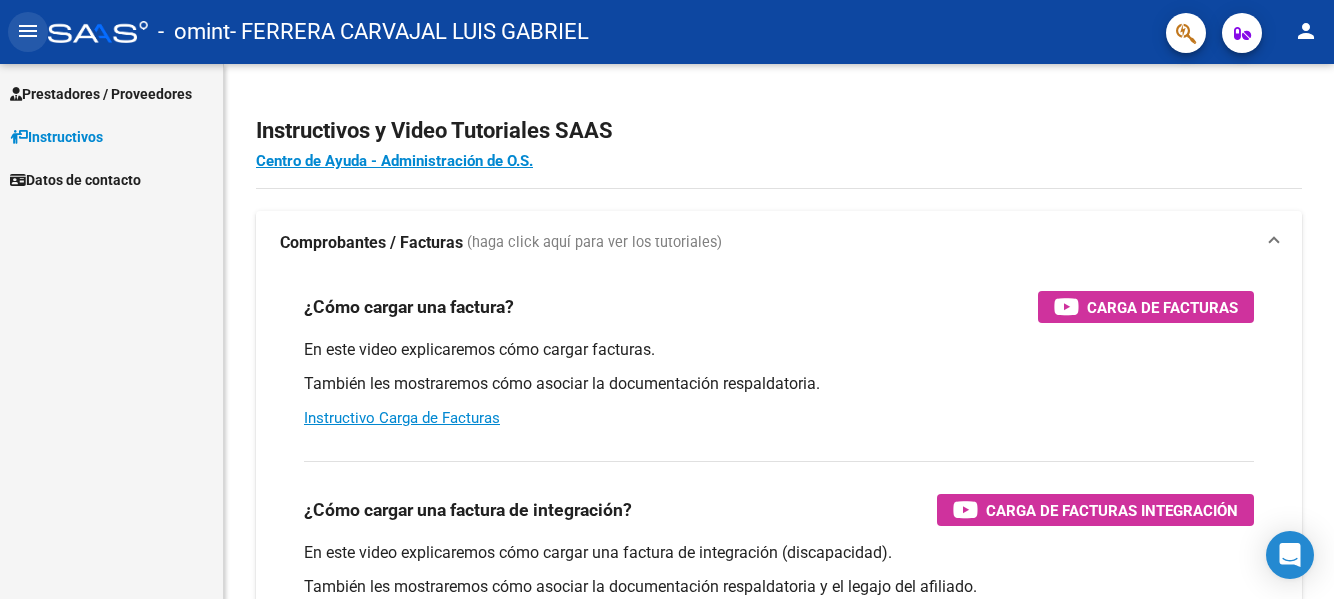 click on "menu" 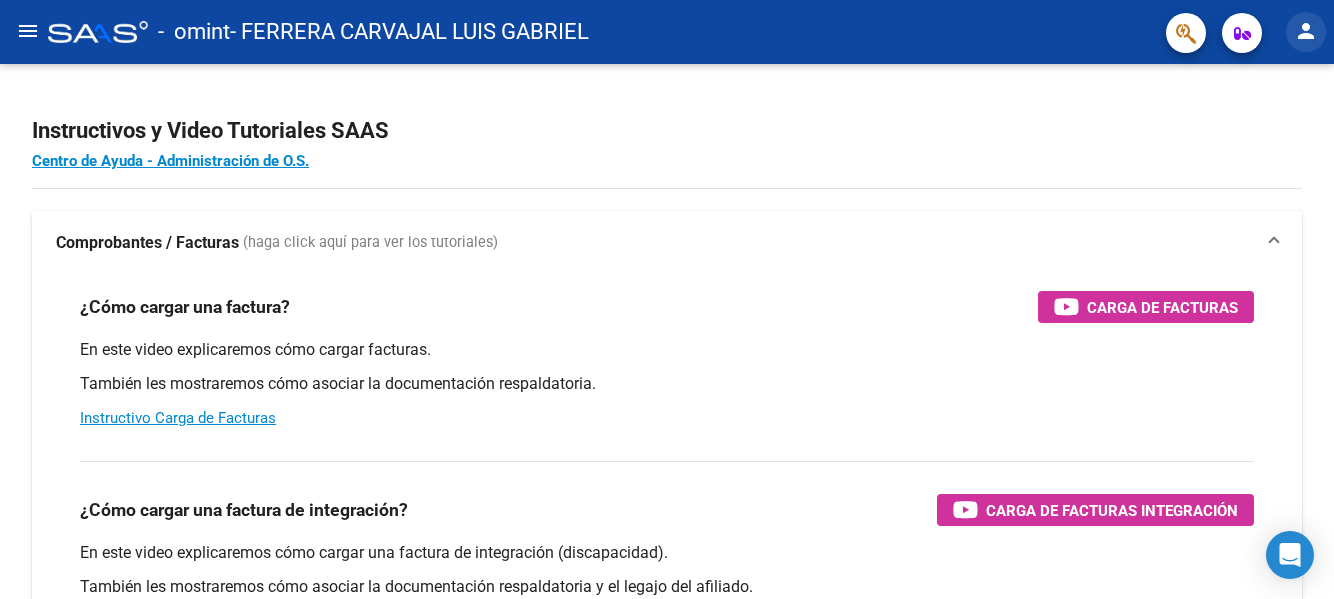 click on "person" 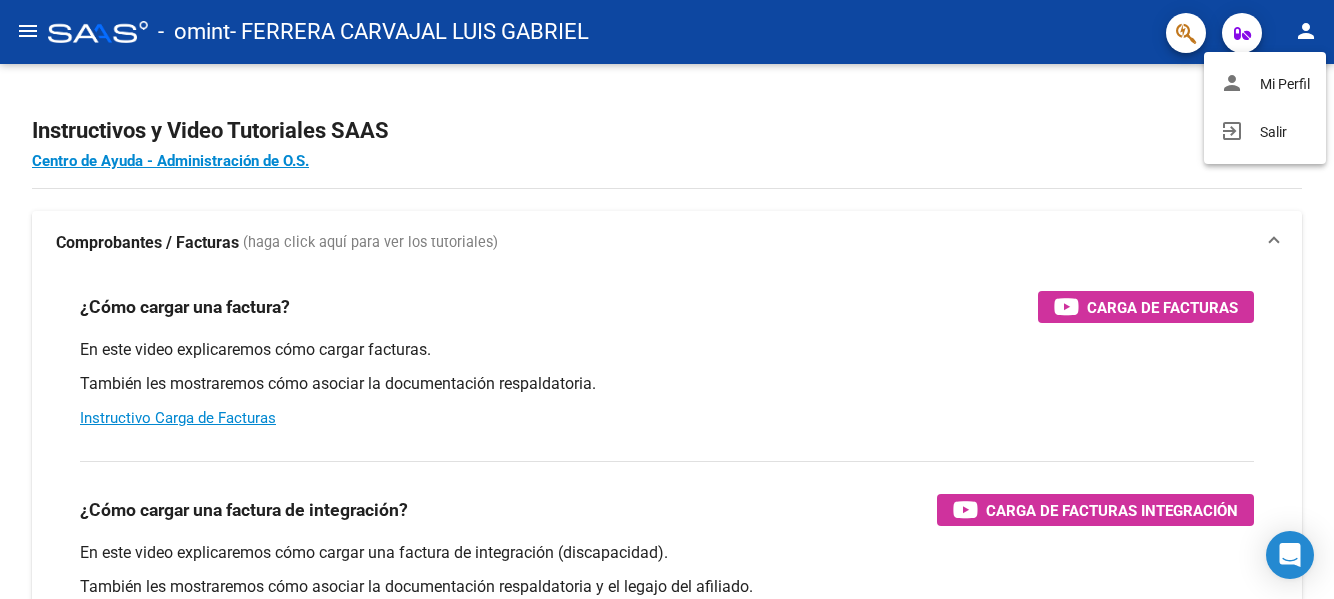 click at bounding box center (667, 299) 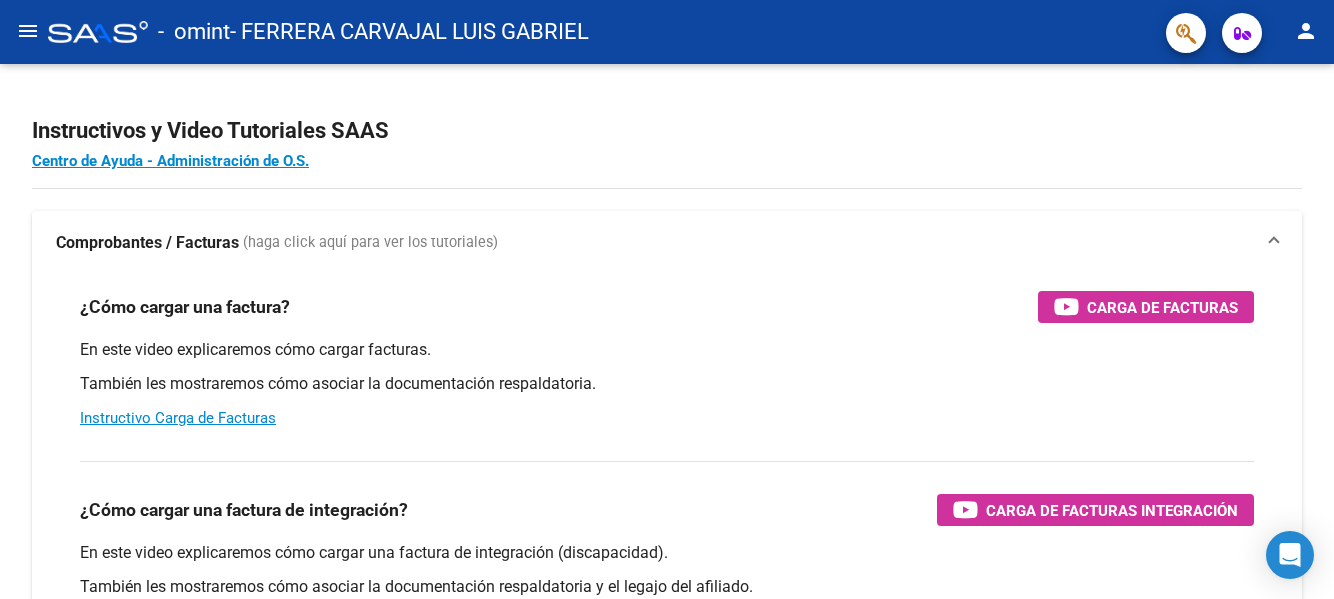 click on "menu" 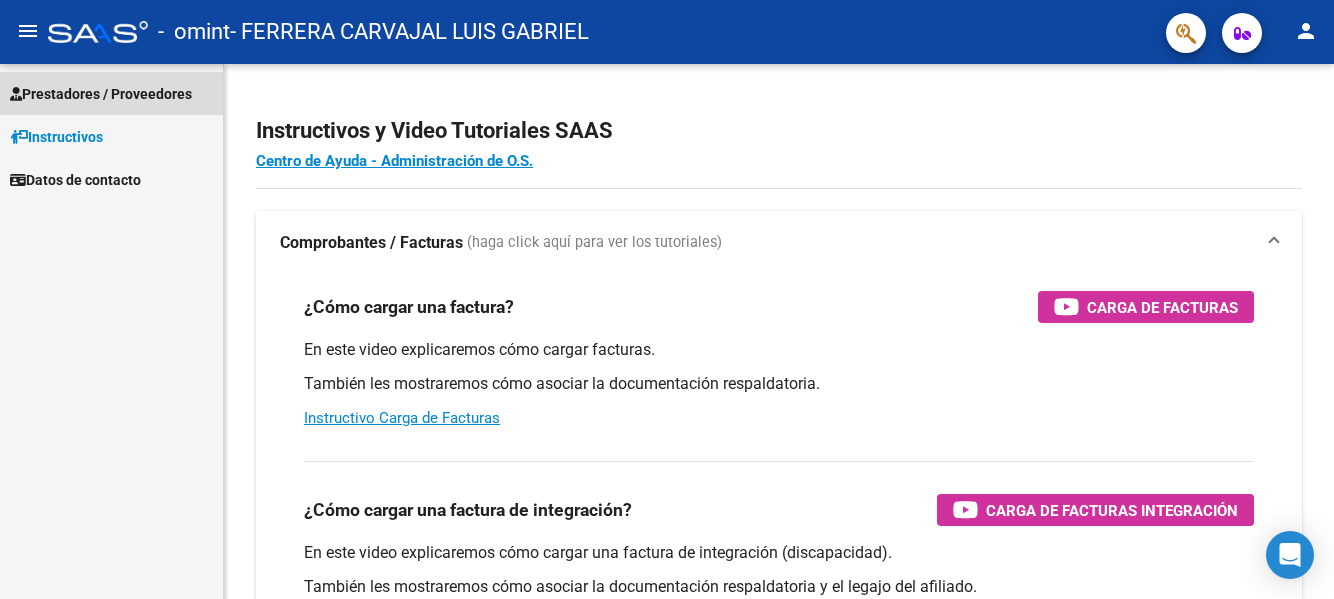 click on "Prestadores / Proveedores" at bounding box center (101, 94) 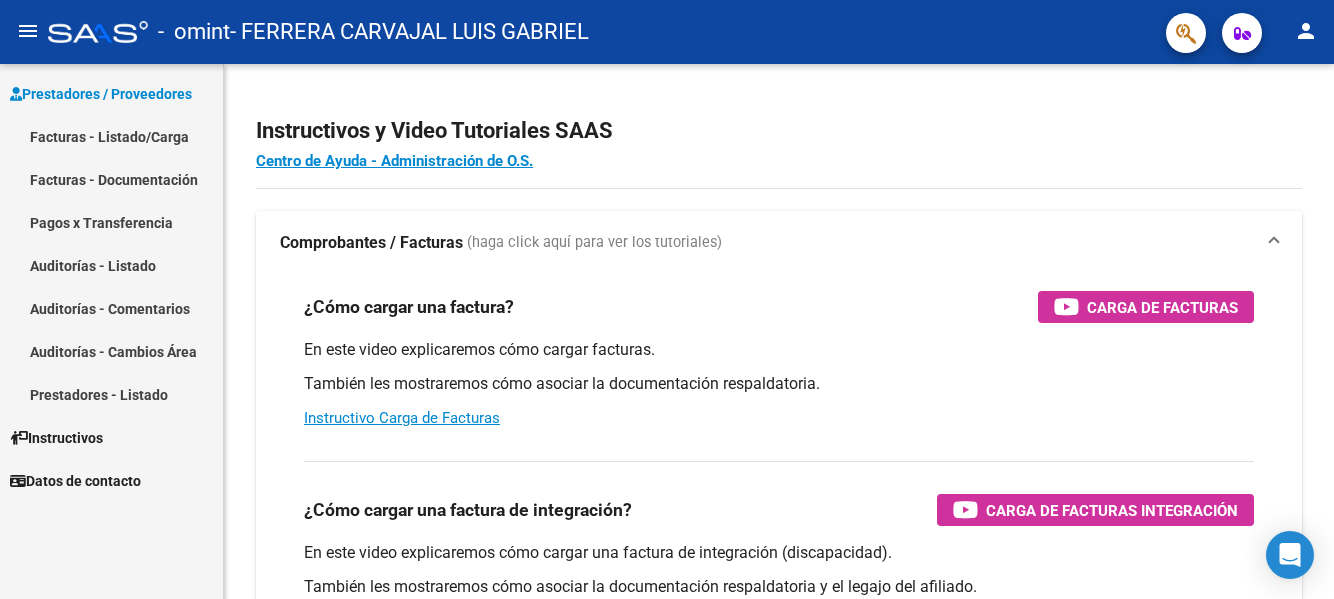 click on "Facturas - Documentación" at bounding box center [111, 179] 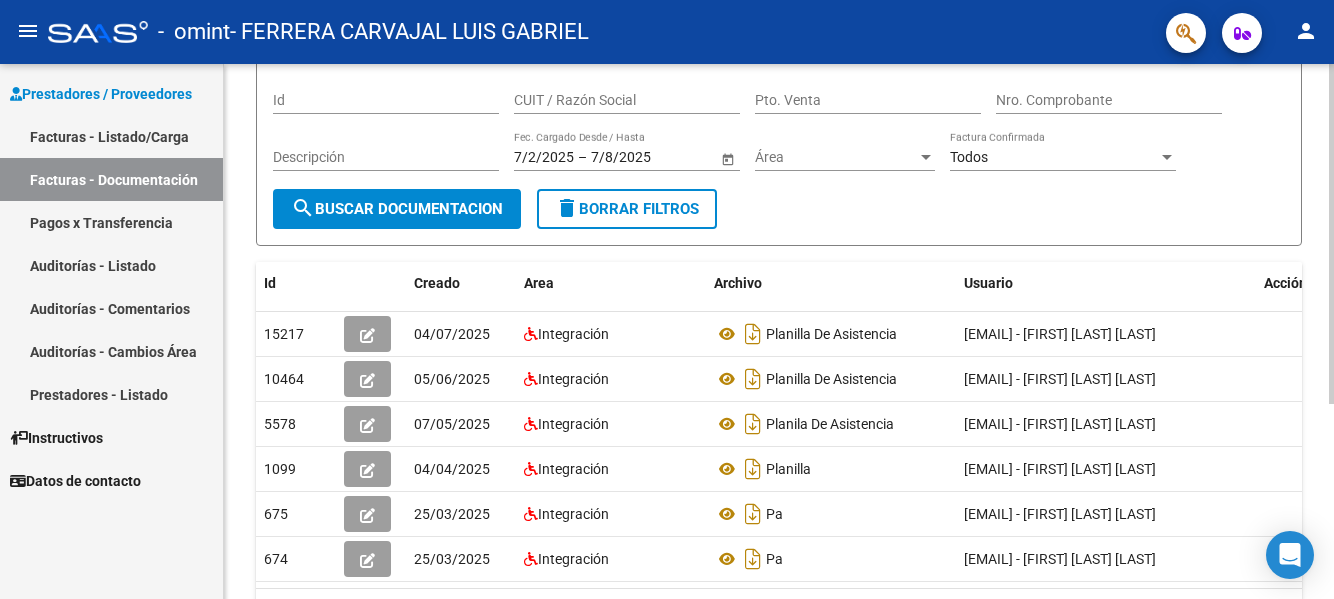 scroll, scrollTop: 262, scrollLeft: 0, axis: vertical 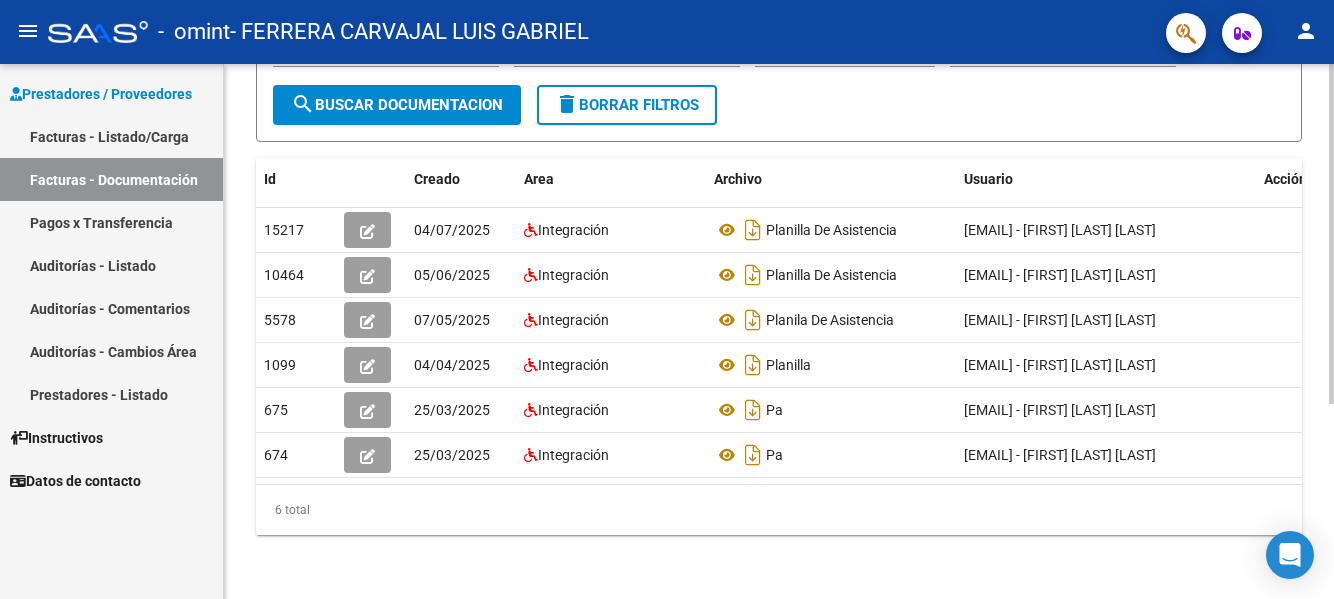 click on "PRESTADORES -> Comprobantes - Documentación Respaldatoria cloud_download  Exportar CSV   Descarga Masiva
Filtros Id CUIT / Razón Social Pto. Venta Nro. Comprobante Descripción 7/2/2025 7/2/2025 – 7/8/2025 7/8/2025 Fec. Cargado Desde / Hasta Área Área Todos Factura Confirmada search  Buscar Documentacion  delete  Borrar Filtros  Id Creado Area Archivo Usuario Acción 15217
04/07/2025 Integración Planilla De Asistencia   [EMAIL] -   [FIRST] [LAST] [LAST]  10464
05/06/2025 Integración Planilla De Asistencia   [EMAIL] -   [FIRST] [LAST] [LAST]  5578
07/05/2025 Integración Planila De Asistencia   [EMAIL] -   [FIRST] [LAST] [LAST]  1099
04/04/2025 Integración Planilla  [EMAIL] -   [FIRST] [LAST] [LAST]  675
25/03/2025 Integración Pa  [EMAIL] - [FIRST] [LAST] [LAST]  674
25/03/2025 Integración Pa  [EMAIL] - [FIRST] [LAST] [LAST]   6 total   1" 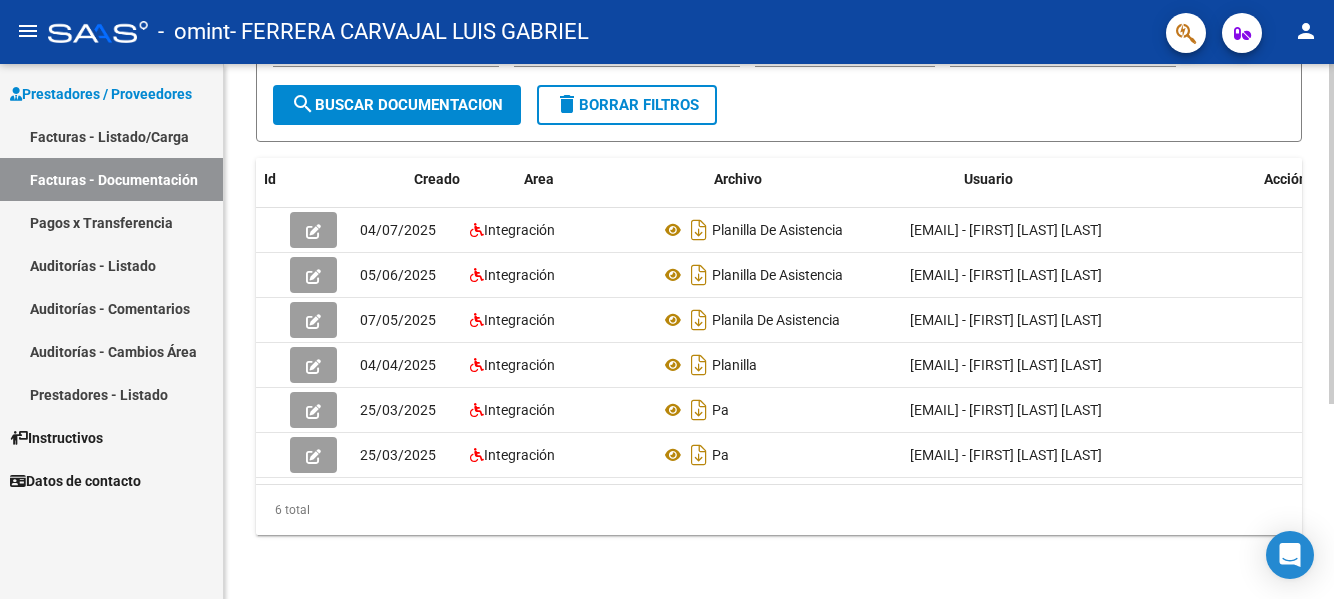 scroll, scrollTop: 0, scrollLeft: 0, axis: both 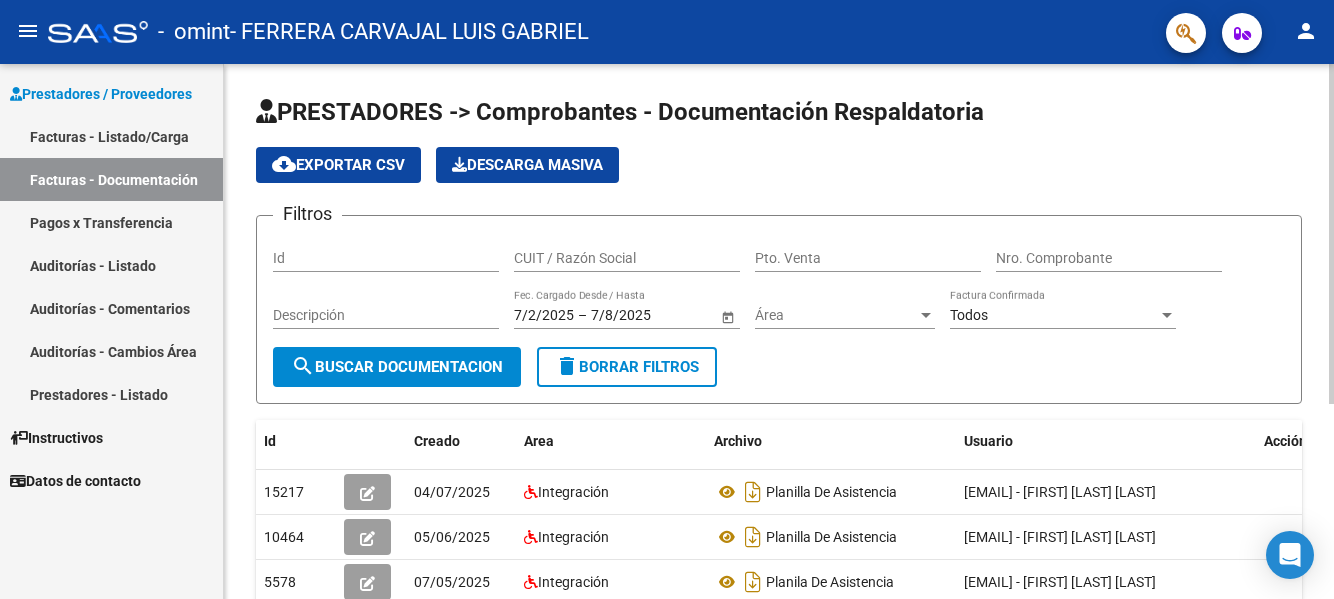 click 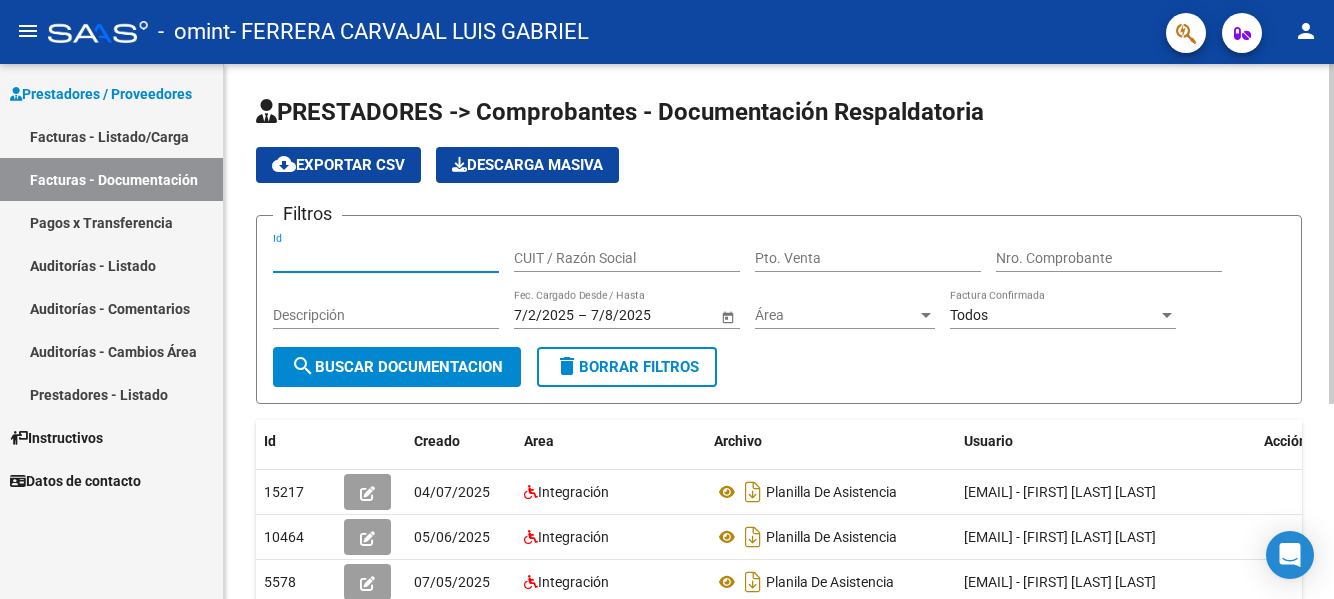 click on "Id" at bounding box center [386, 258] 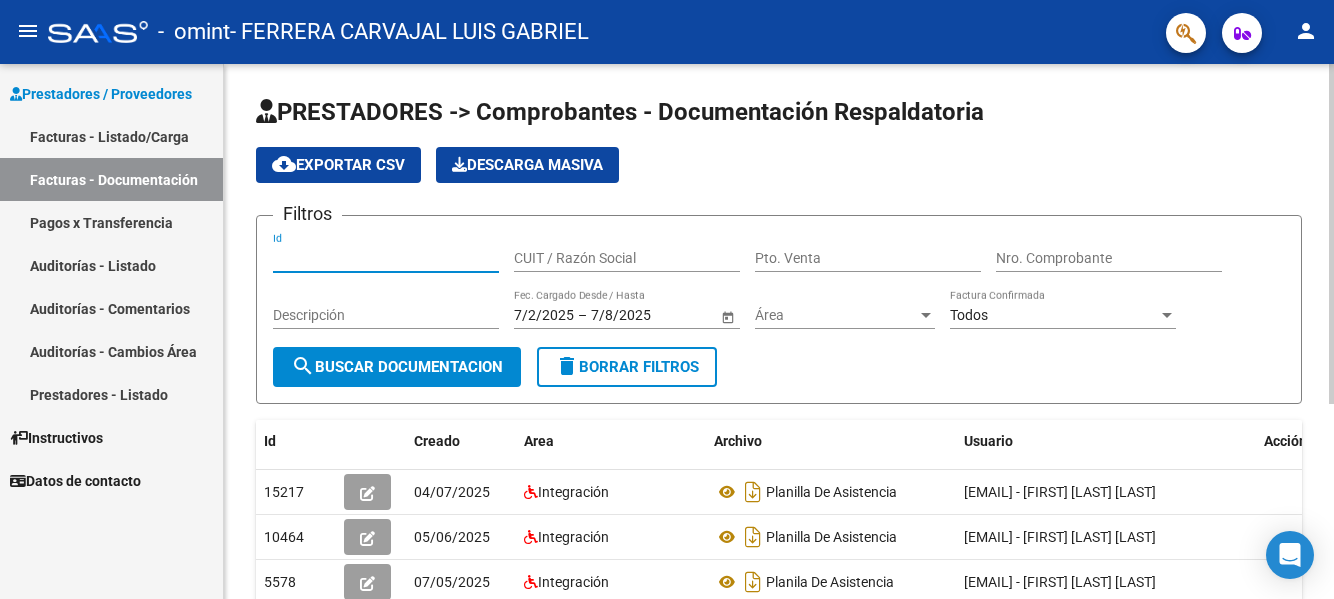 click on "CUIT / Razón Social" at bounding box center (627, 258) 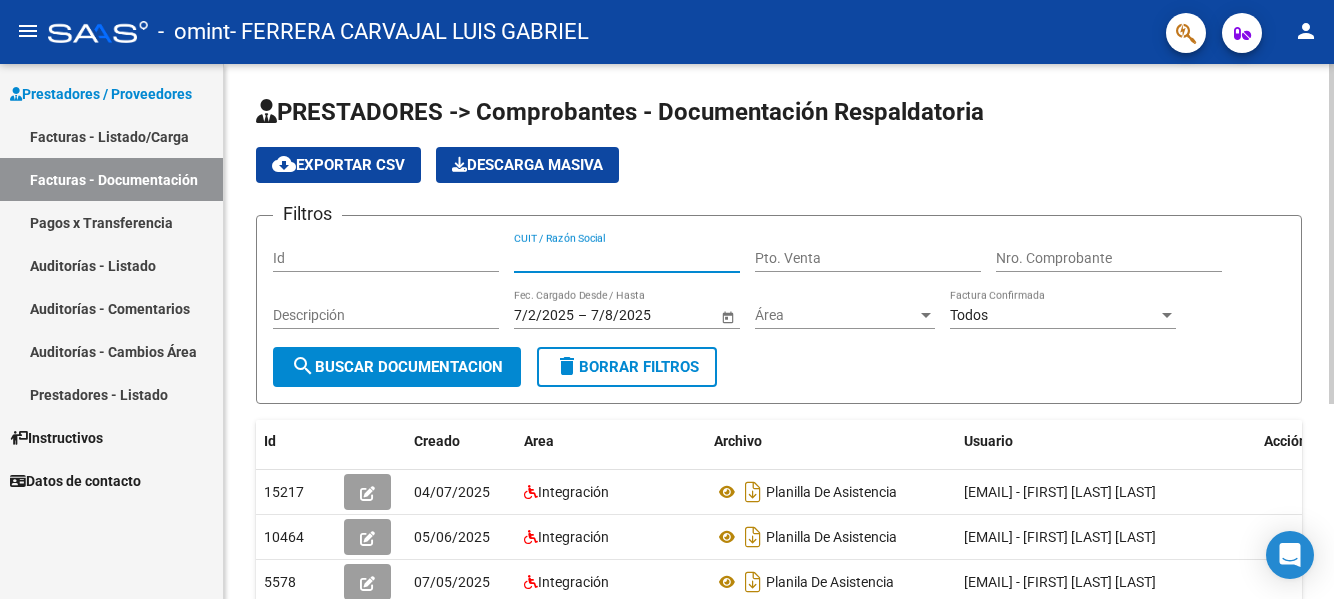 click on "Pto. Venta" at bounding box center (868, 258) 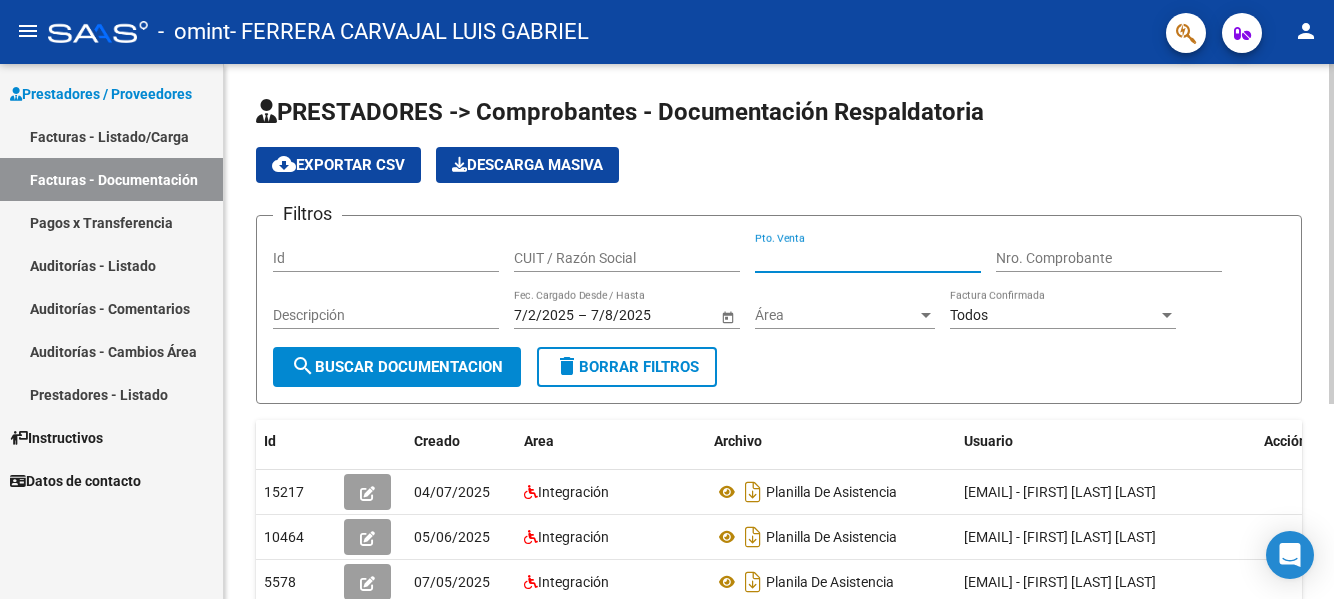 click at bounding box center (1167, 315) 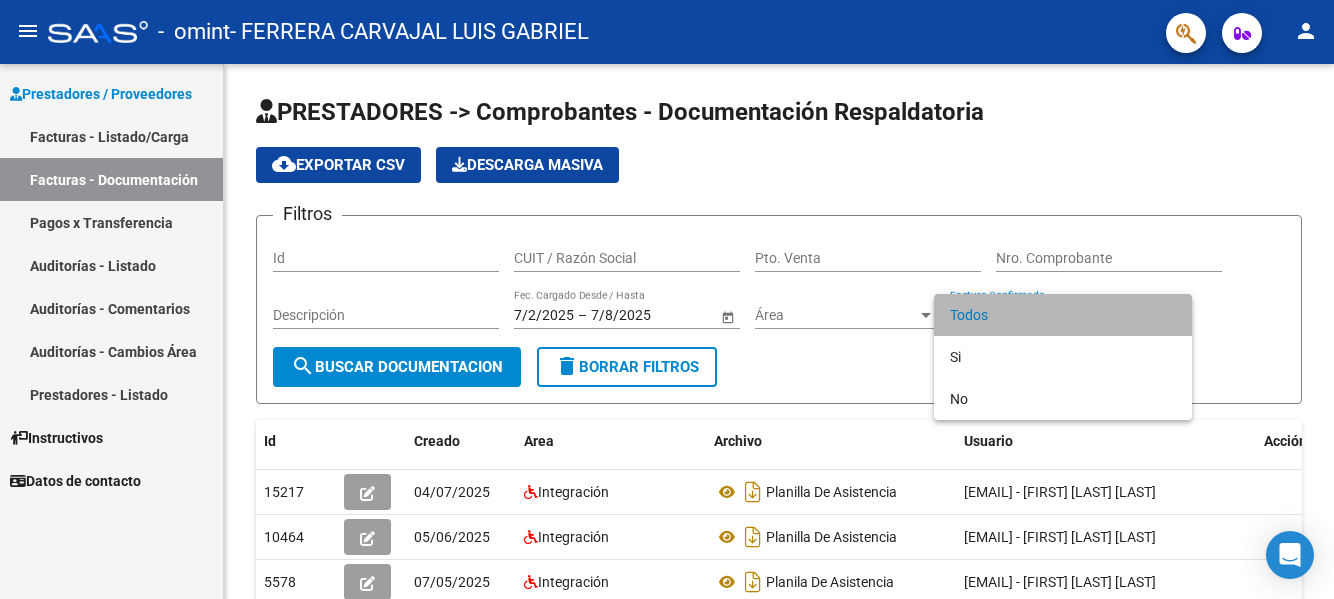 click on "Todos" at bounding box center [1063, 315] 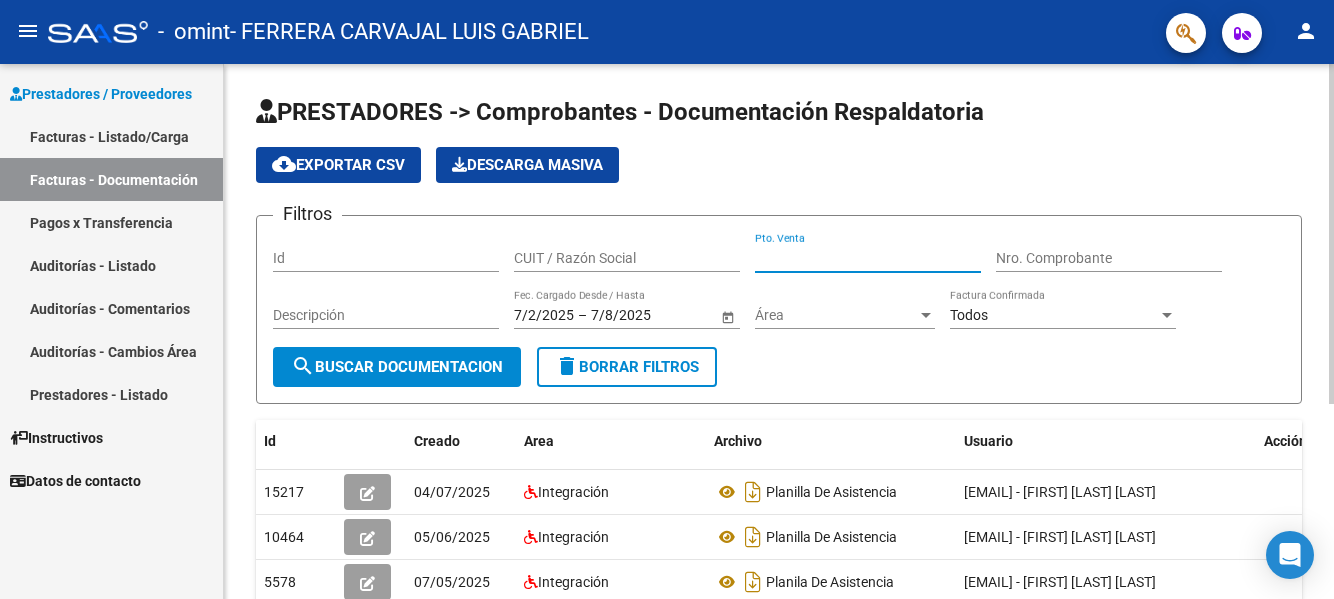 click on "Pto. Venta" at bounding box center [868, 258] 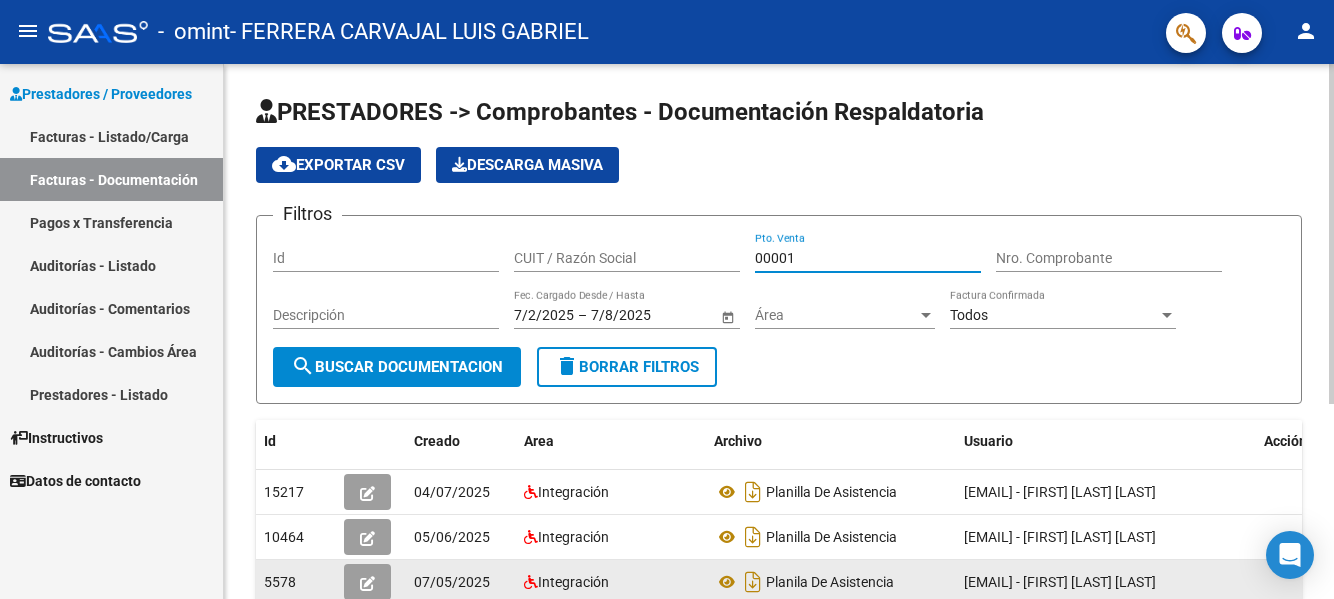 type on "00001" 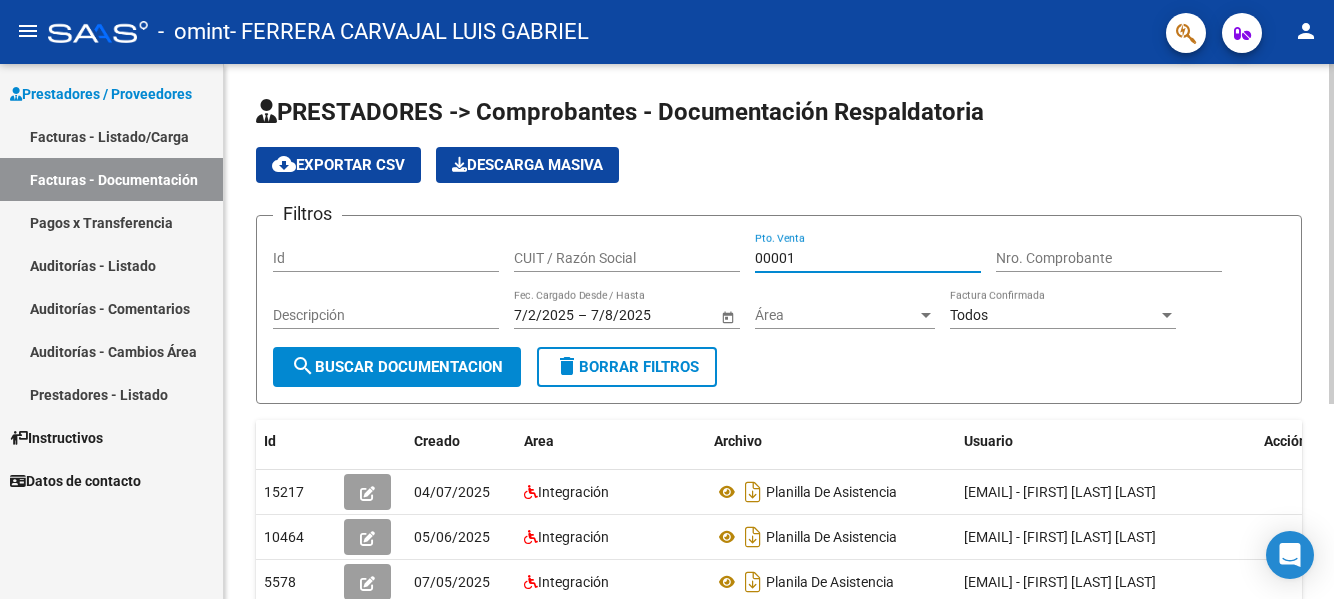 click on "Nro. Comprobante" at bounding box center (1109, 258) 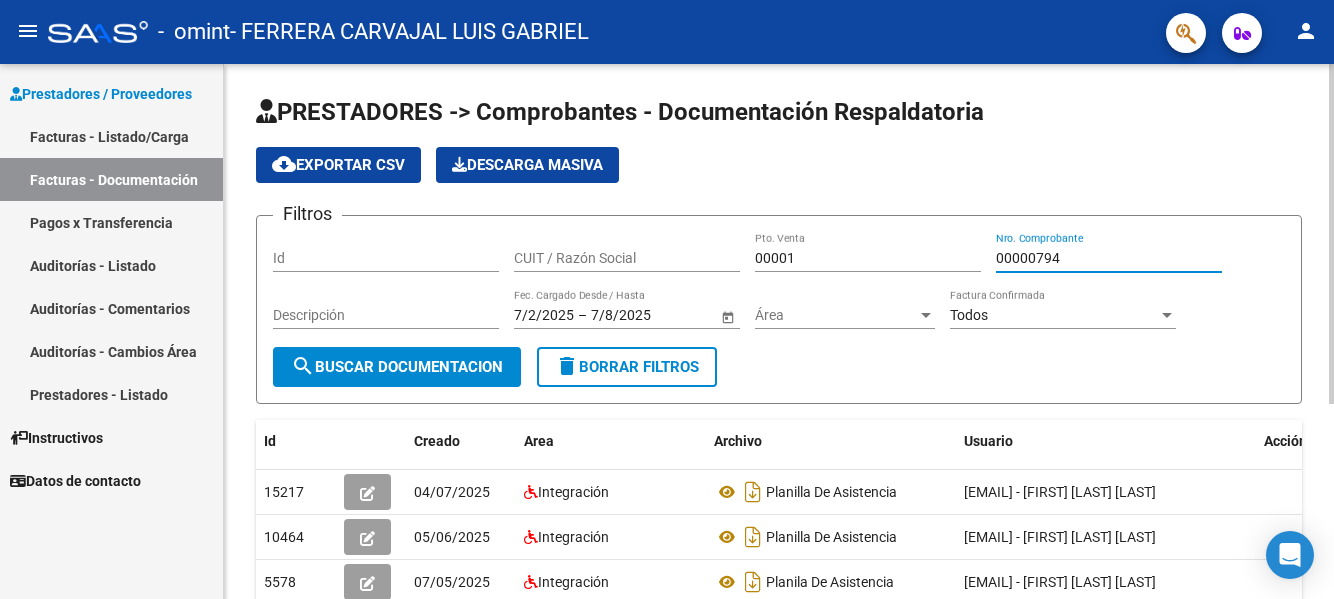 type on "00000794" 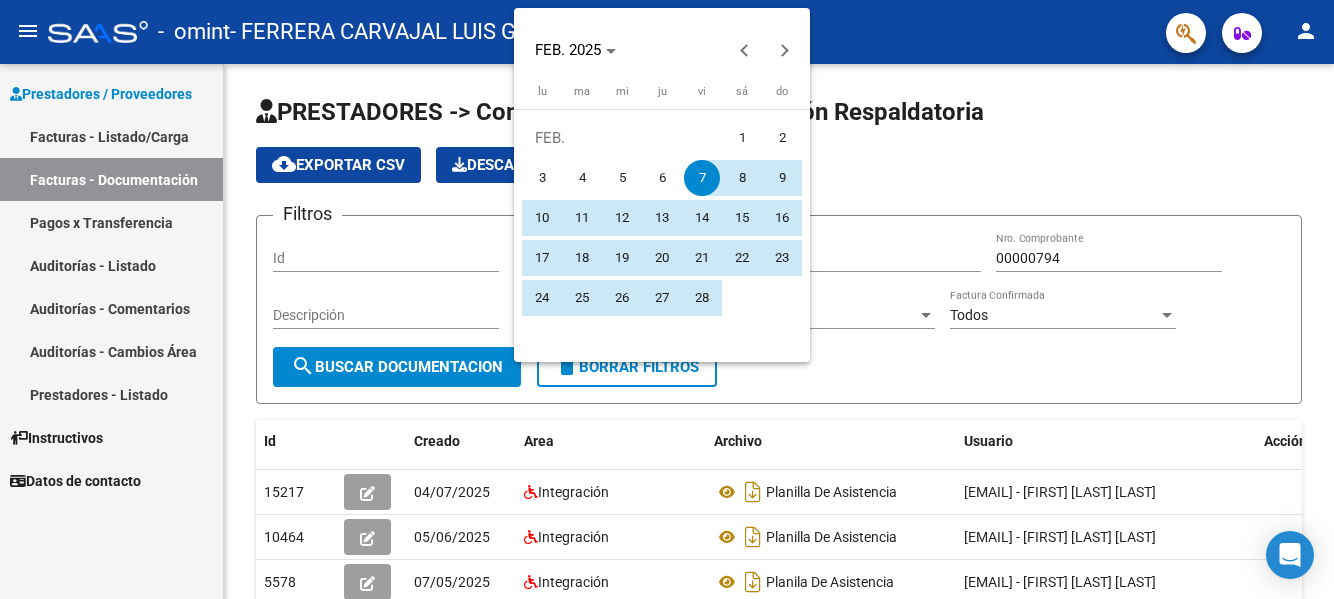 click on "5" at bounding box center (622, 178) 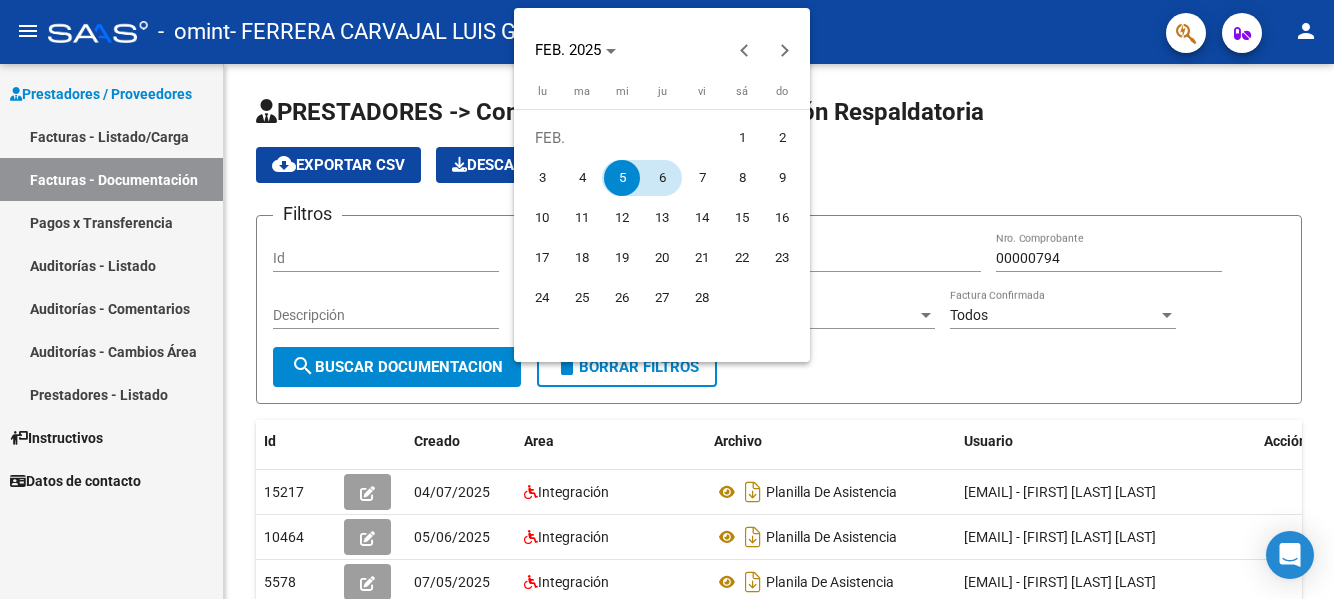 click on "6" at bounding box center [662, 178] 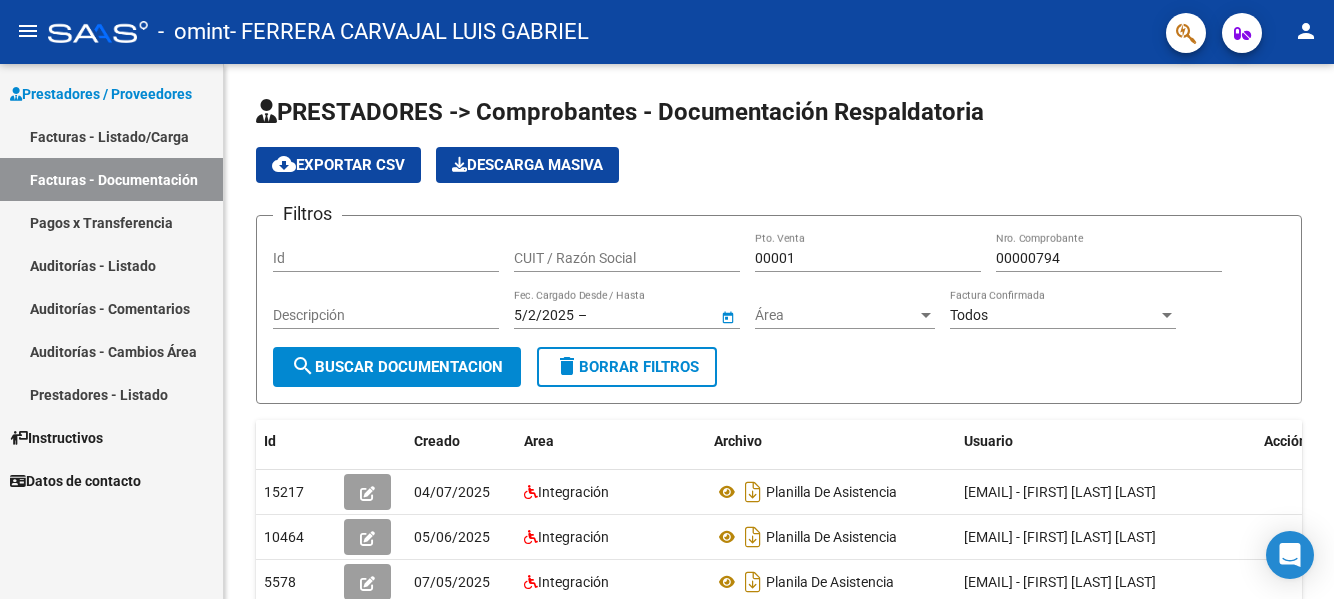 type on "6/2/2025" 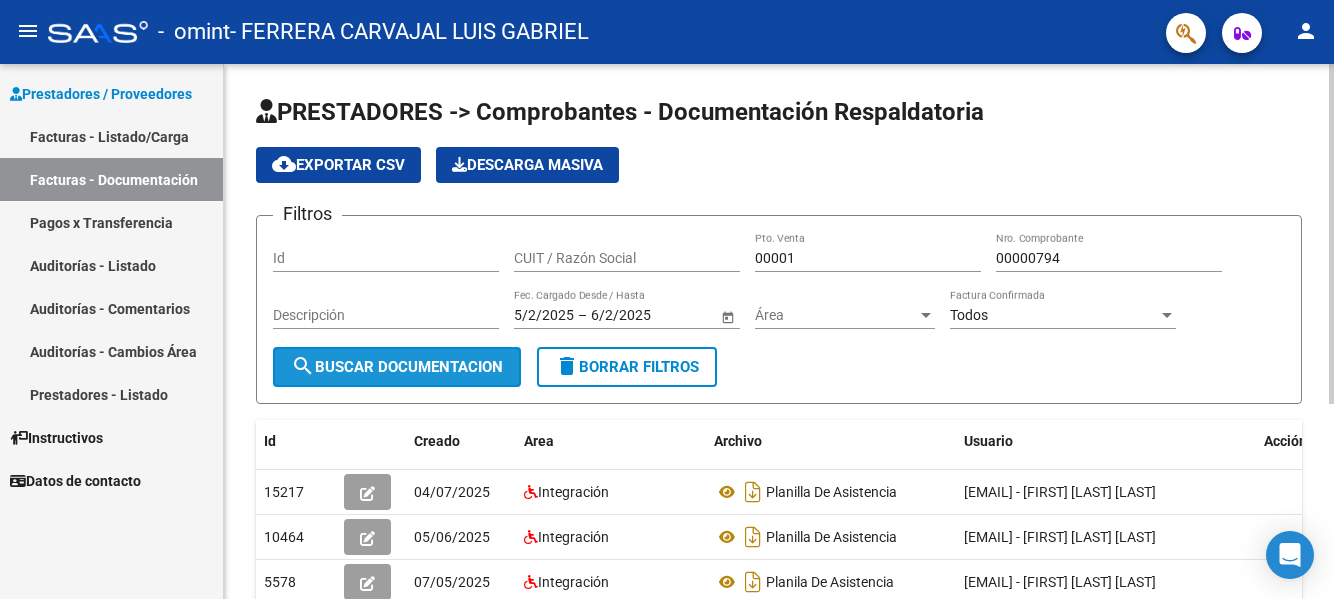 click on "search  Buscar Documentacion" 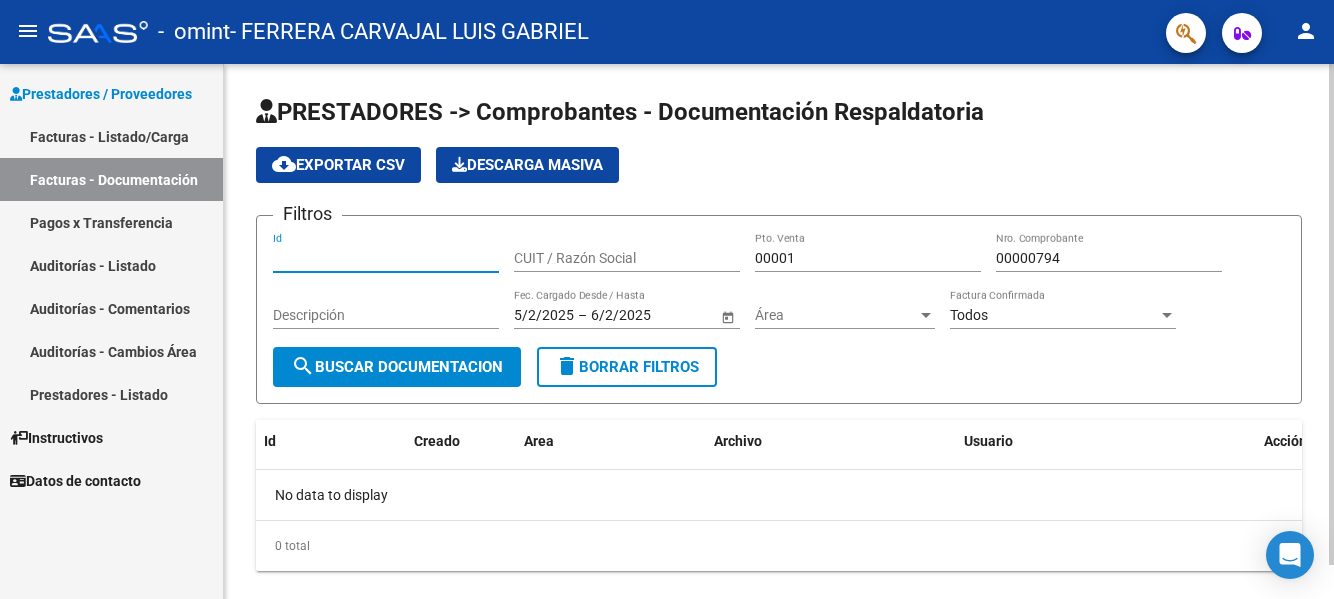 click on "Id" at bounding box center [386, 258] 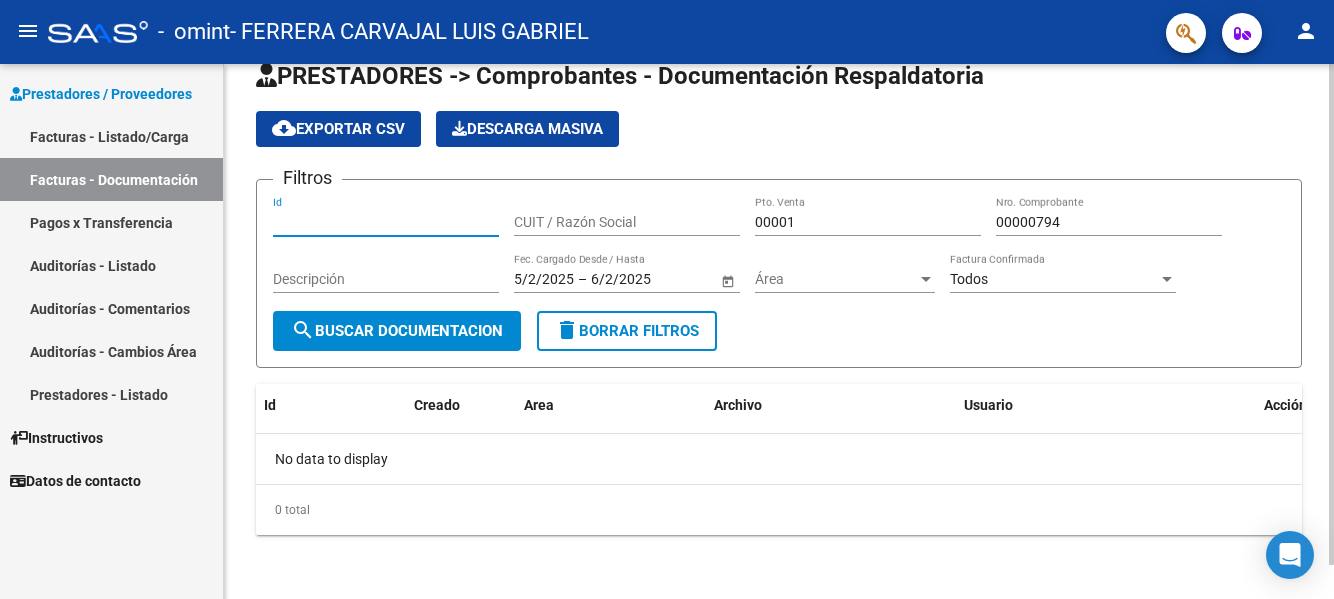 click 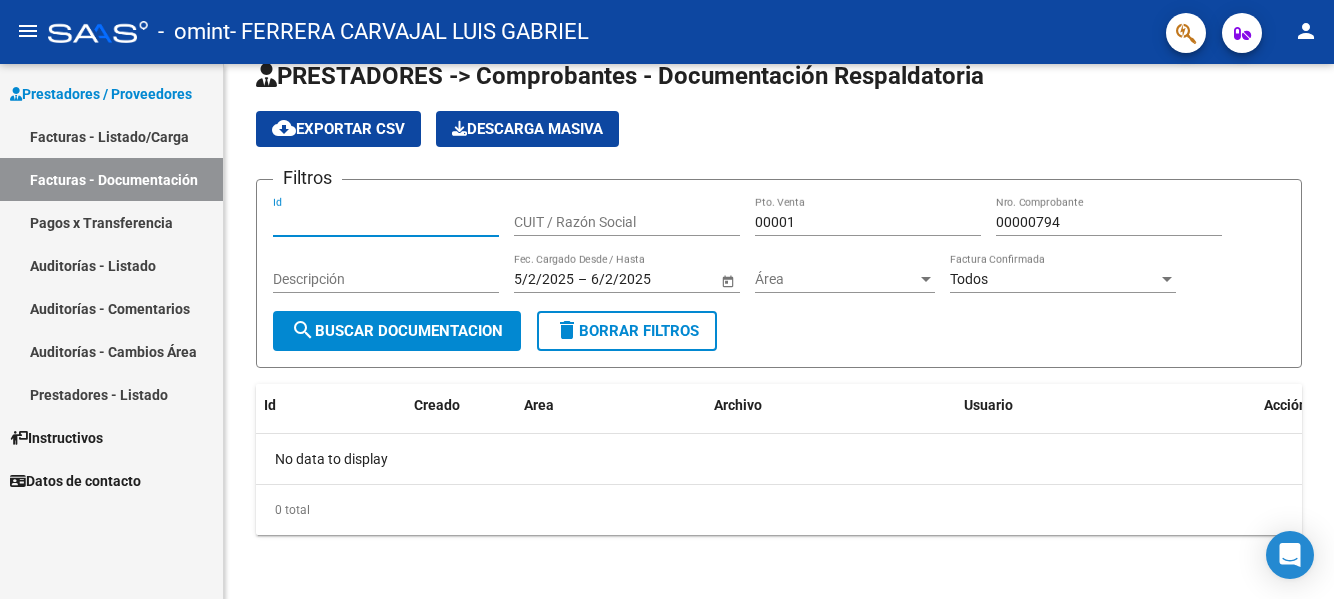 click on "Prestadores / Proveedores" at bounding box center [101, 94] 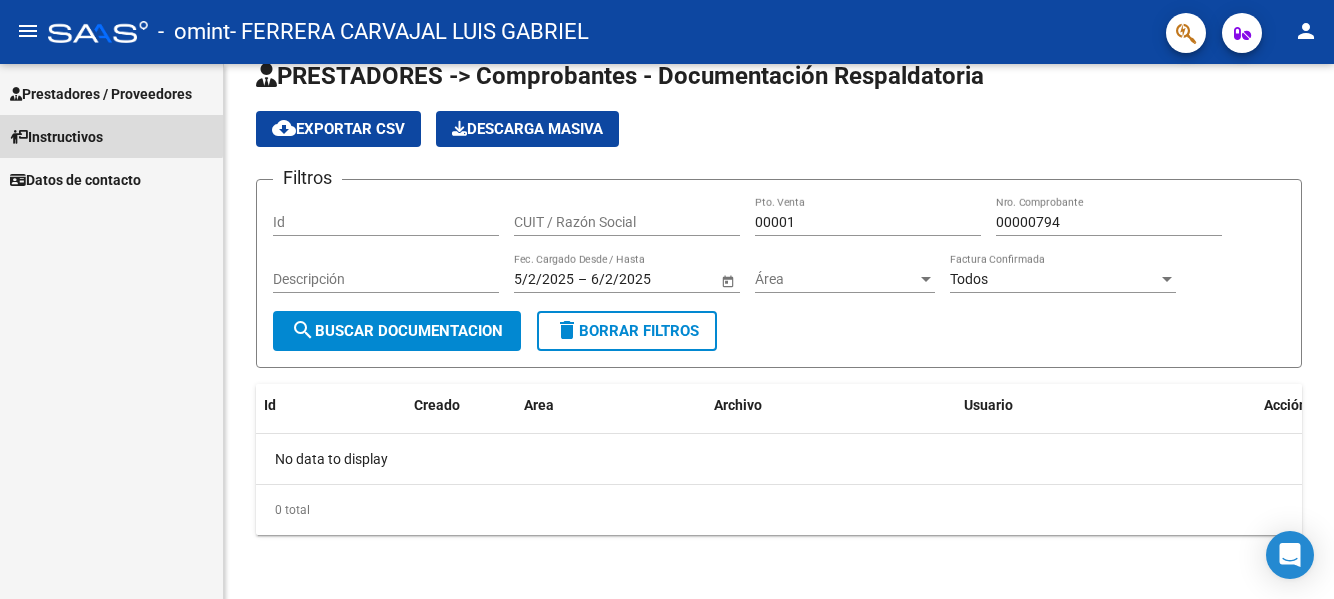 click on "Instructivos" at bounding box center (56, 137) 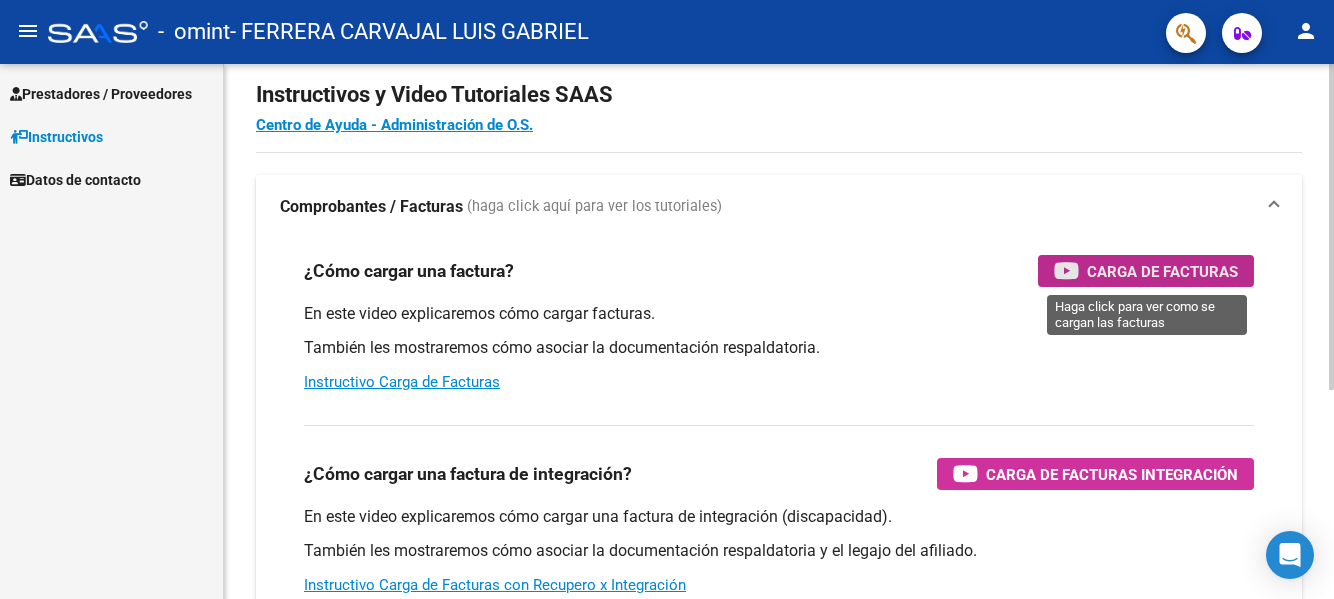 click on "Carga de Facturas" at bounding box center (1162, 271) 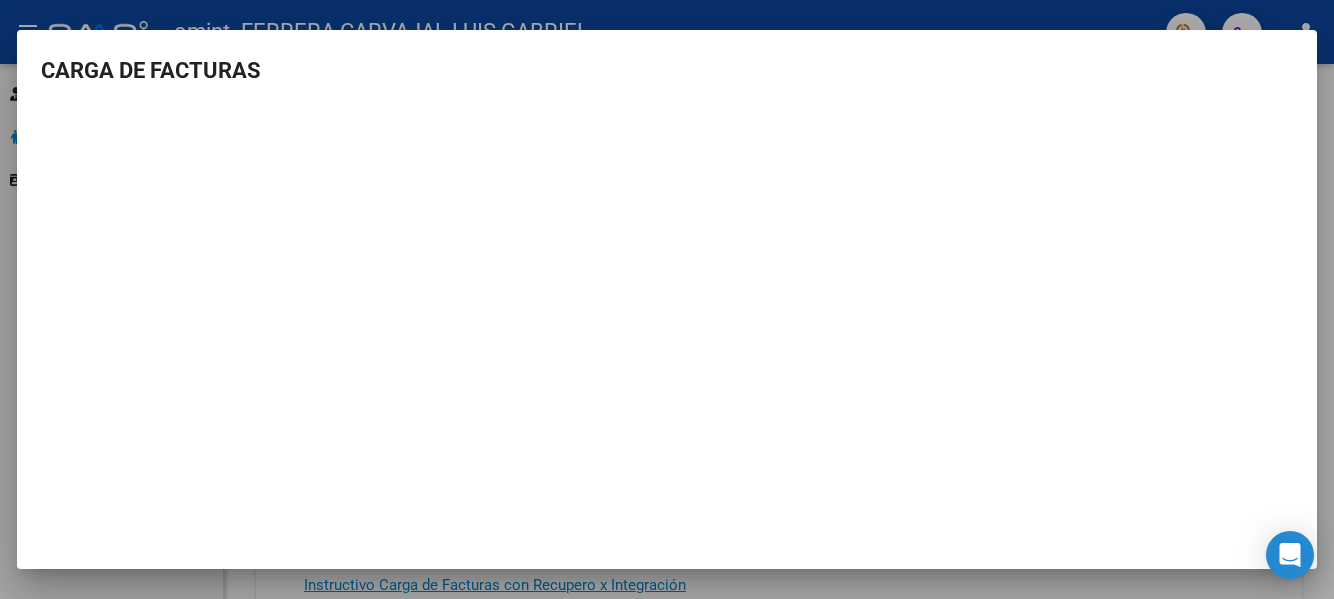 click on "CARGA DE FACTURAS" at bounding box center (667, 307) 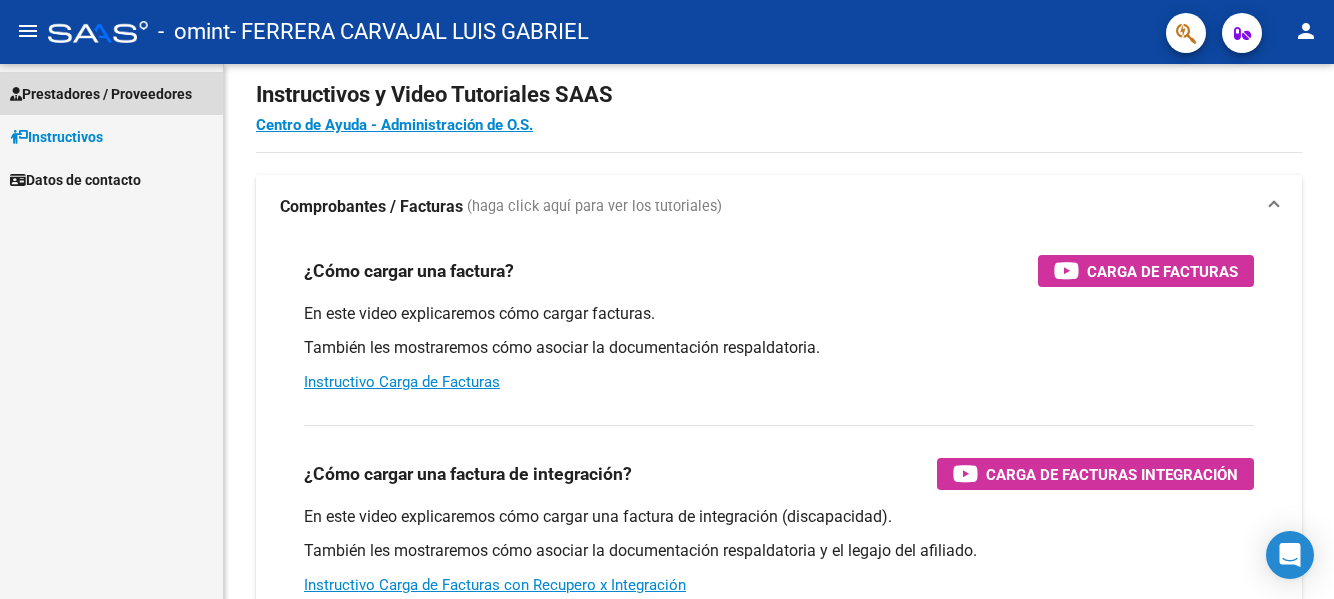 click on "Prestadores / Proveedores" at bounding box center [101, 94] 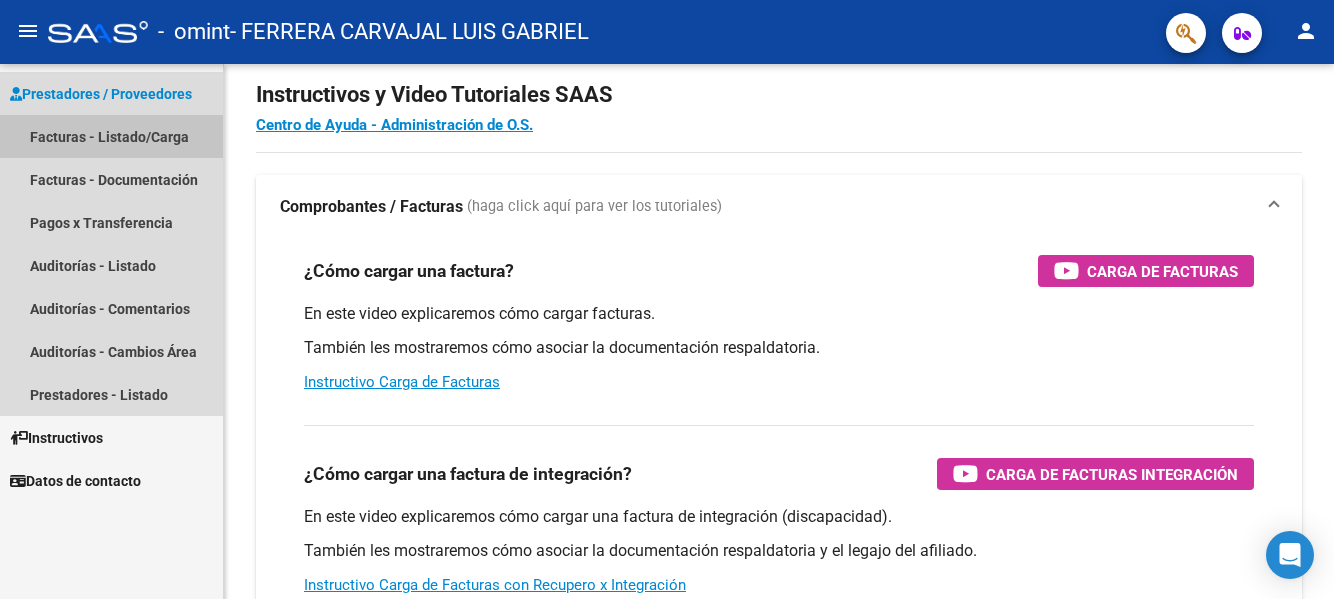 click on "Facturas - Listado/Carga" at bounding box center (111, 136) 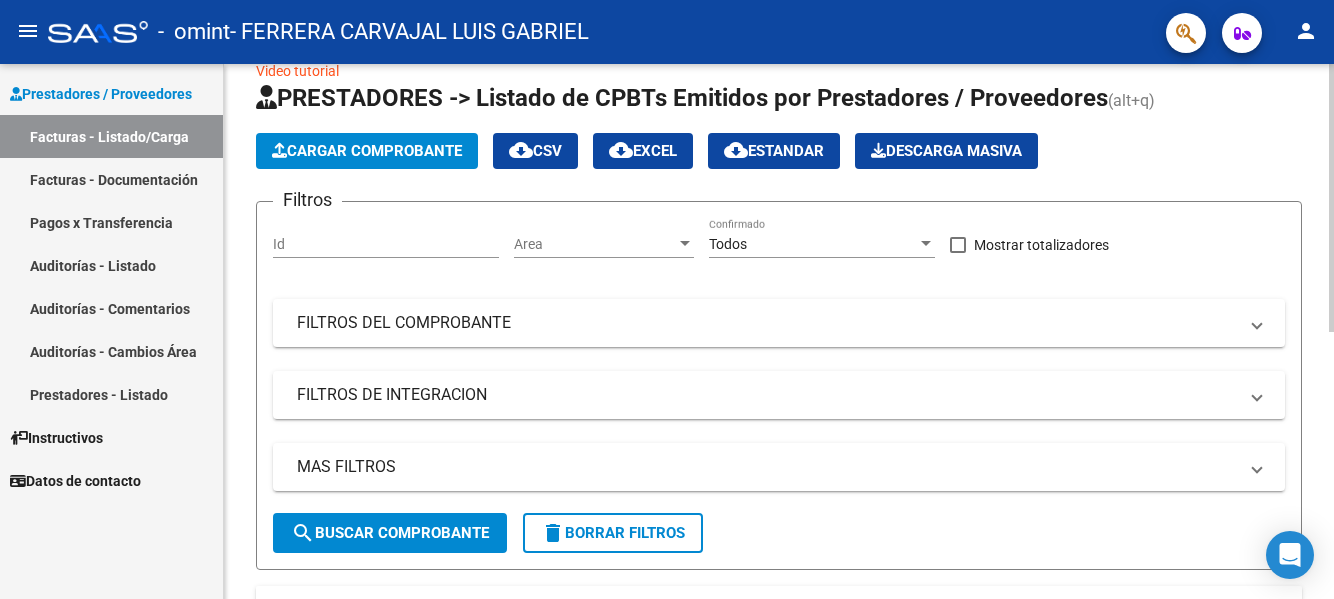 click on "Cargar Comprobante" 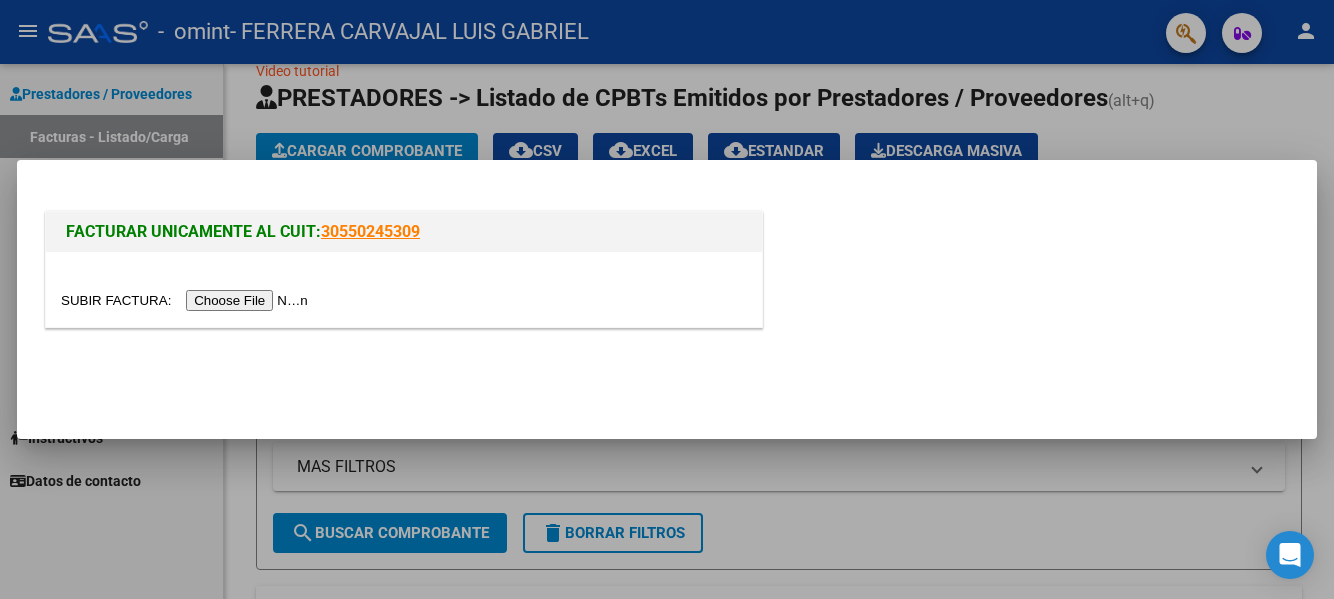 click at bounding box center [187, 300] 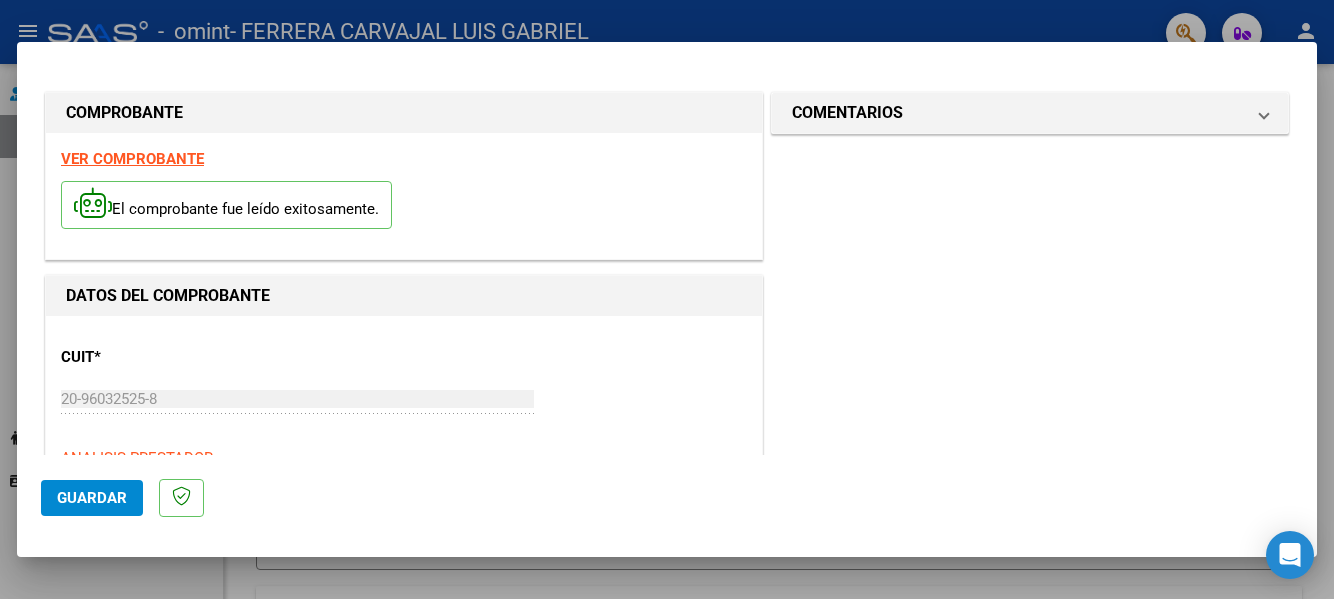 click on "Guardar" 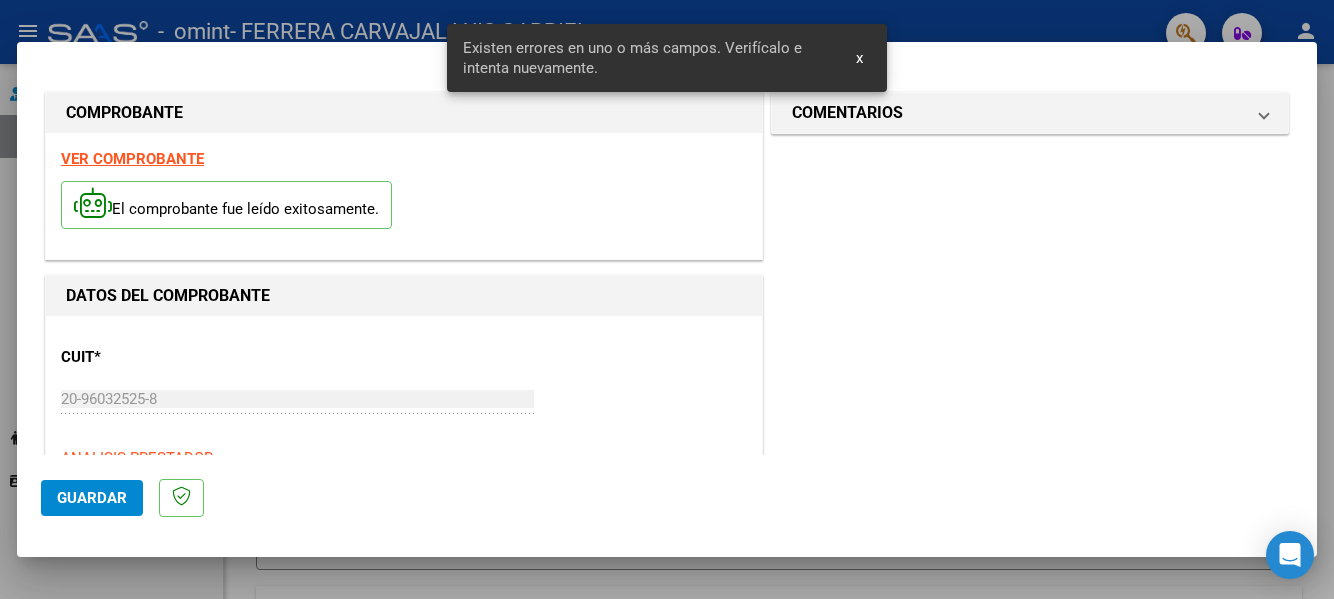 scroll, scrollTop: 464, scrollLeft: 0, axis: vertical 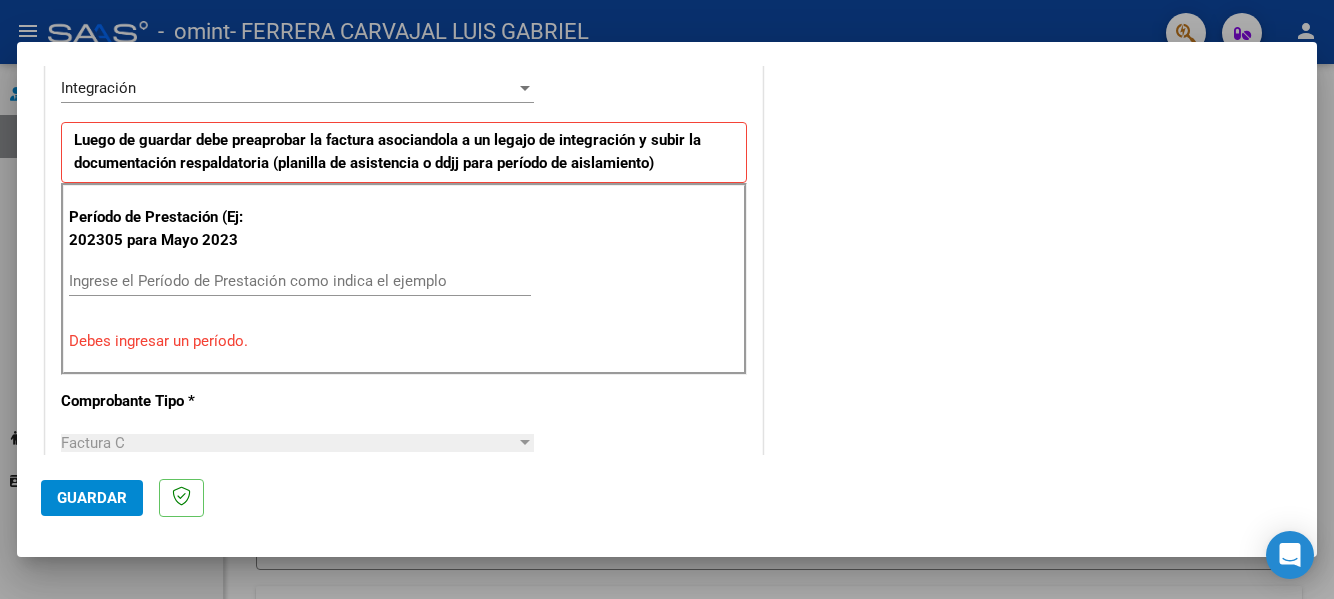 click on "Ingrese el Período de Prestación como indica el ejemplo" at bounding box center (300, 281) 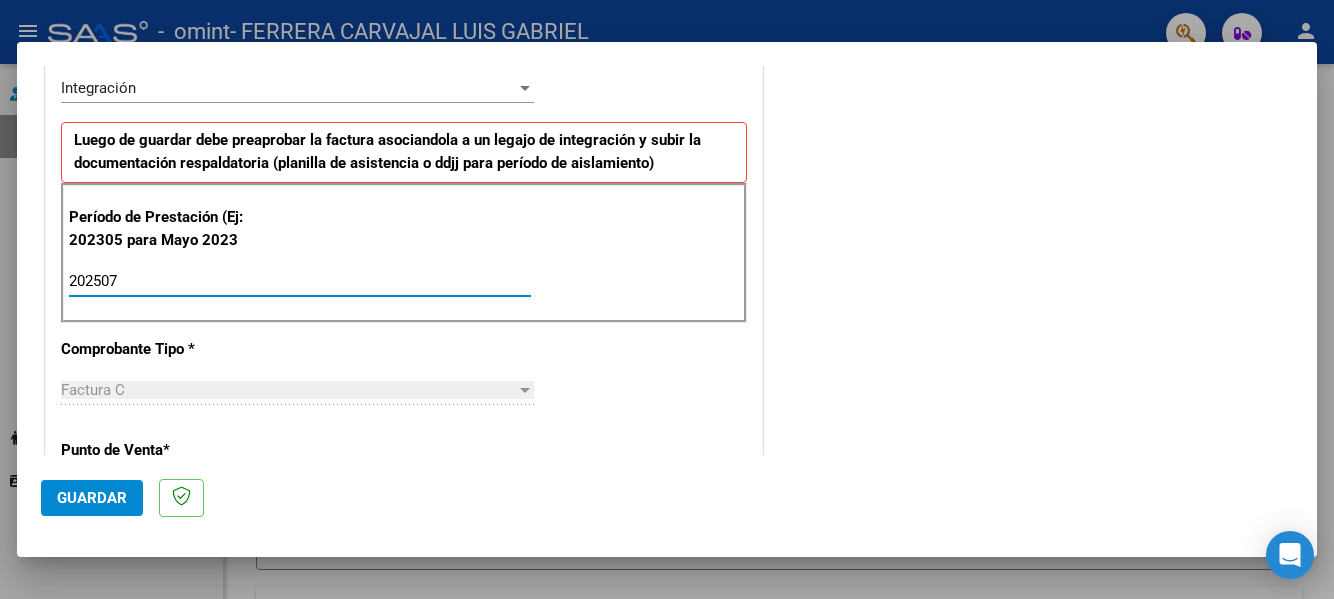 type on "202507" 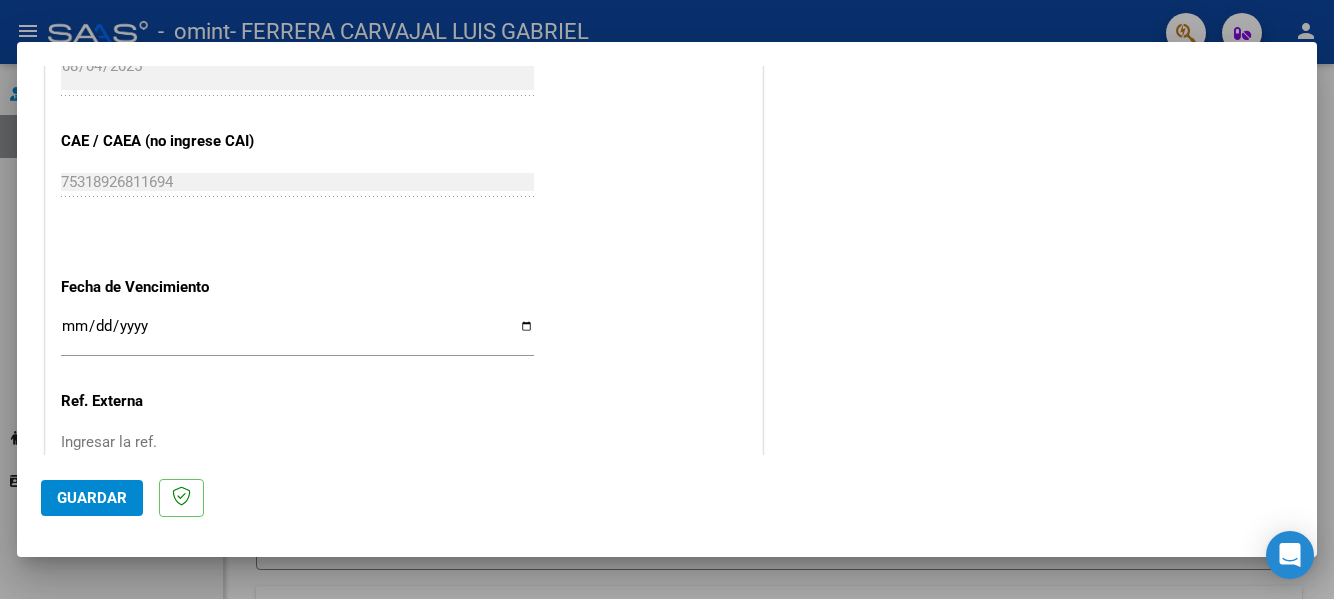 scroll, scrollTop: 1264, scrollLeft: 0, axis: vertical 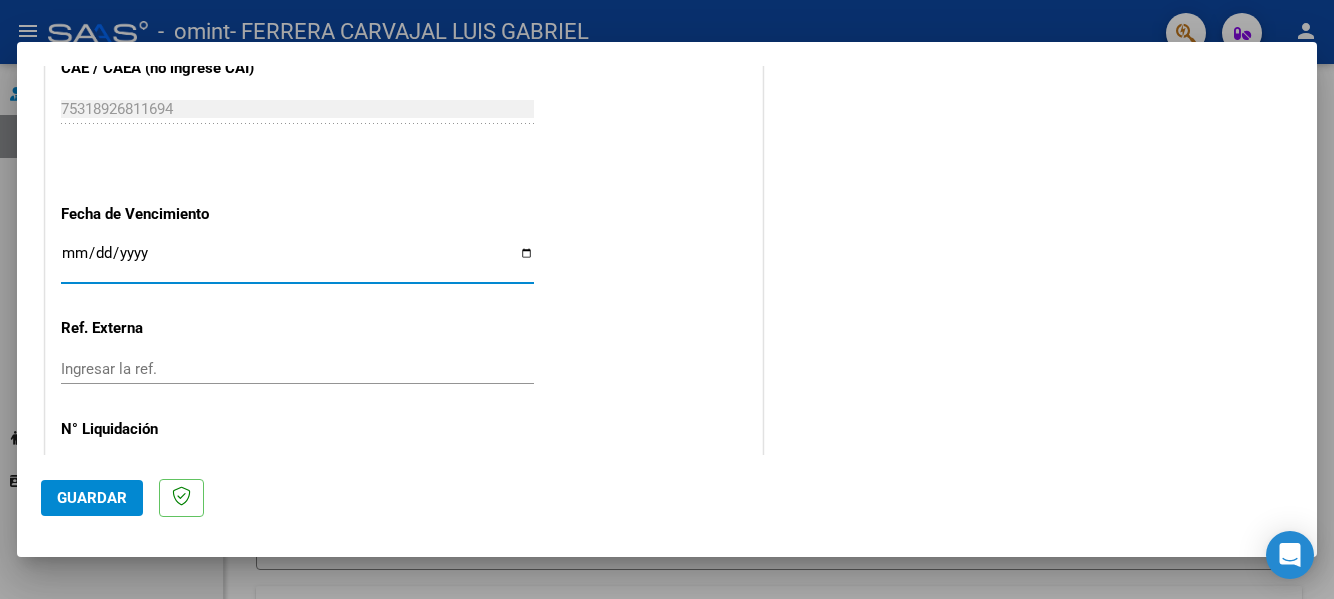 click on "Ingresar la fecha" at bounding box center [297, 261] 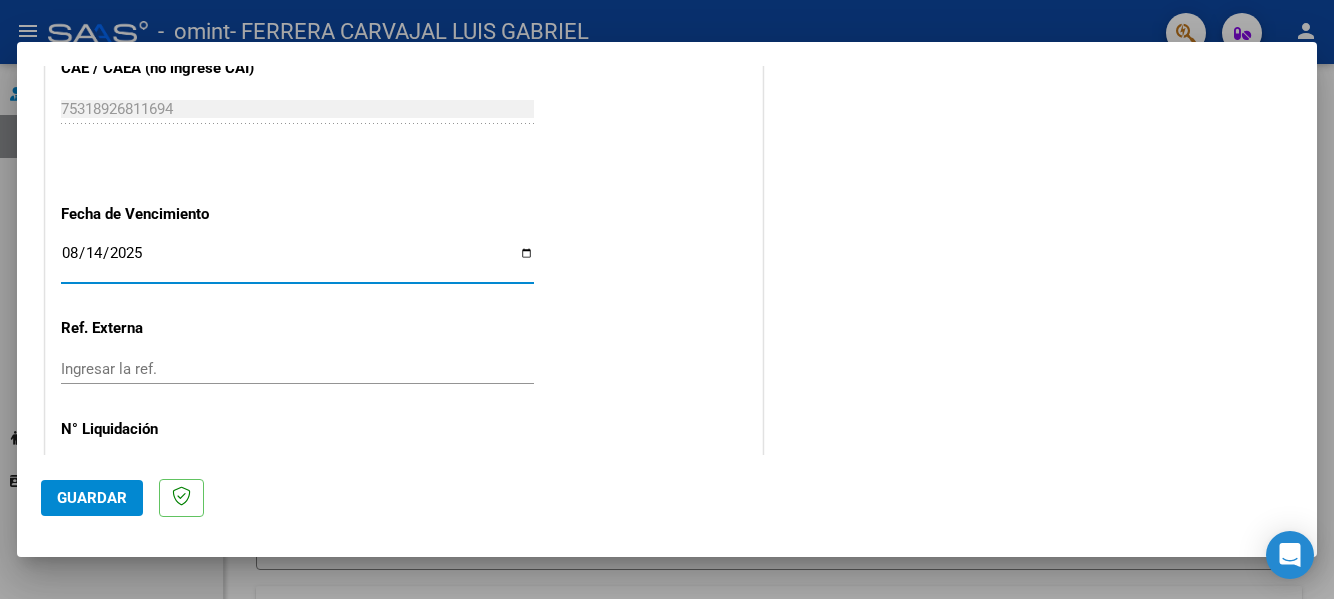 type on "2025-08-14" 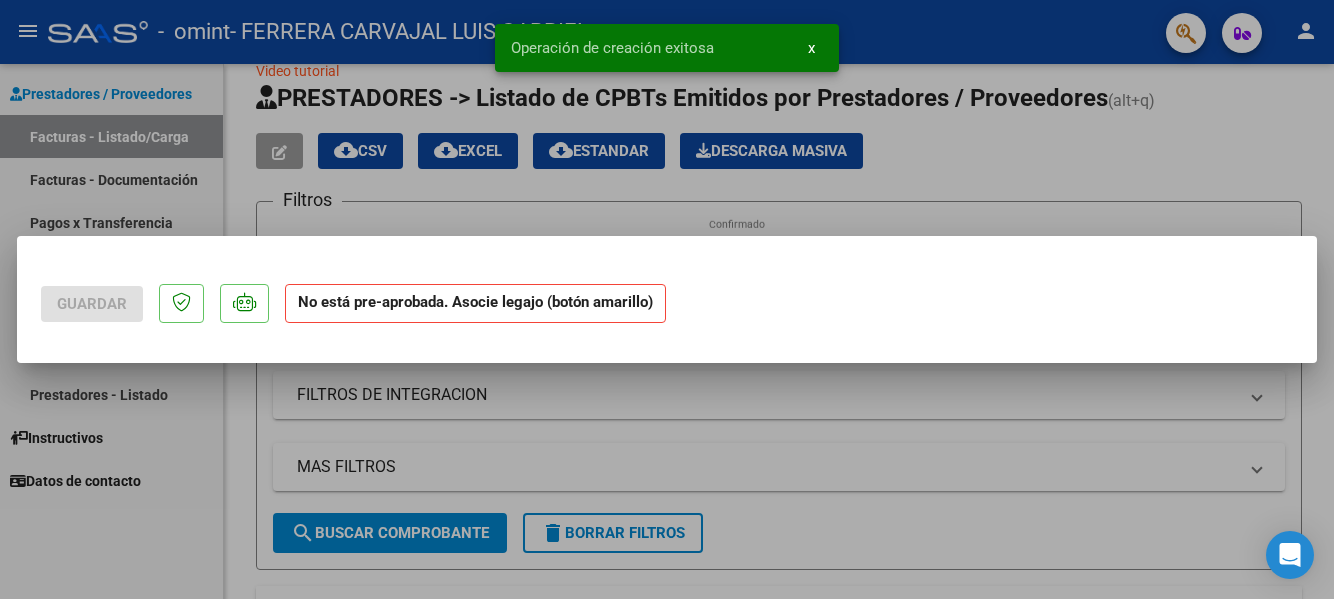 scroll, scrollTop: 0, scrollLeft: 0, axis: both 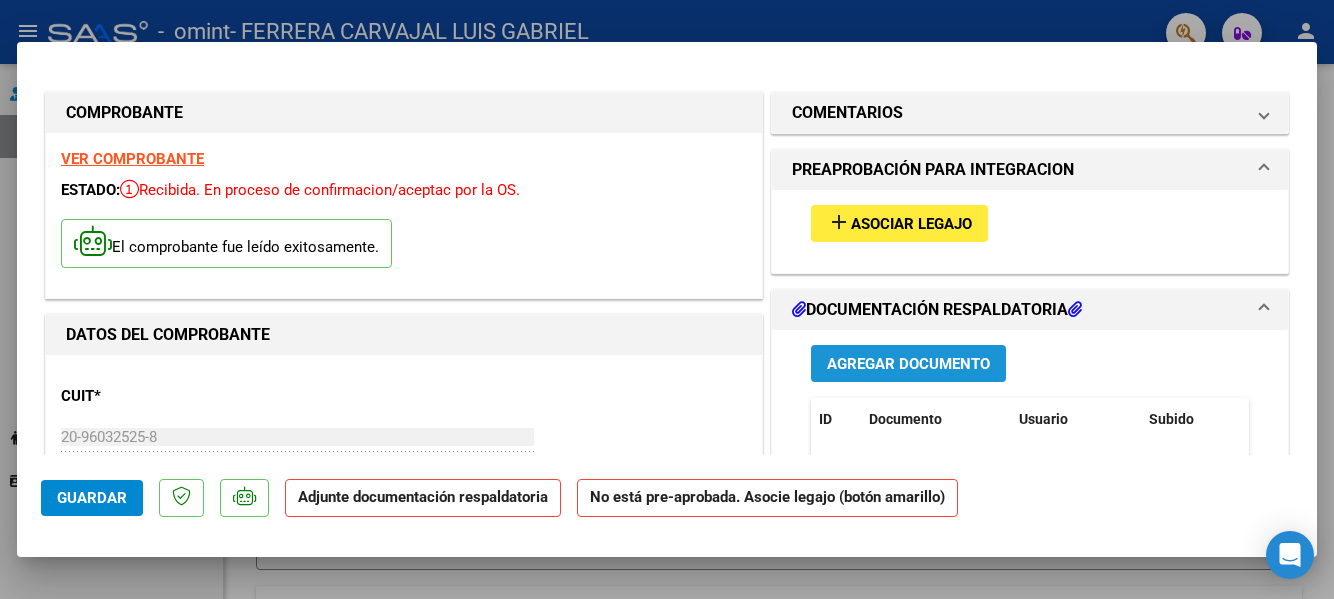 click on "Agregar Documento" at bounding box center (908, 364) 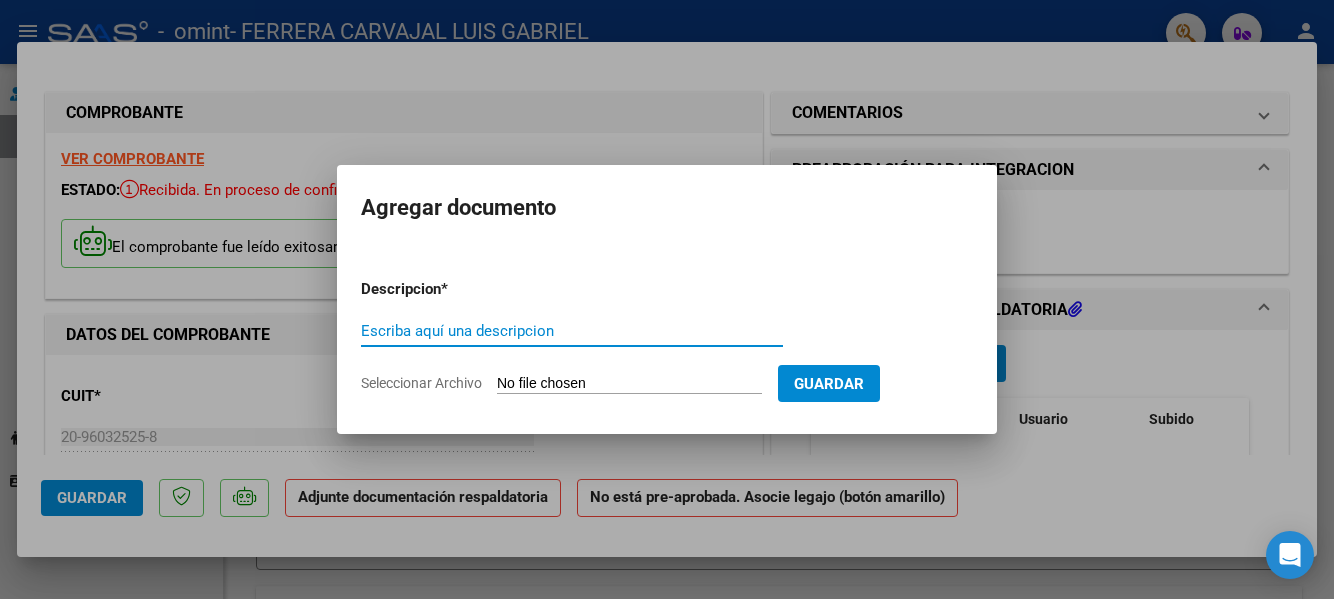 click on "Escriba aquí una descripcion" at bounding box center [572, 331] 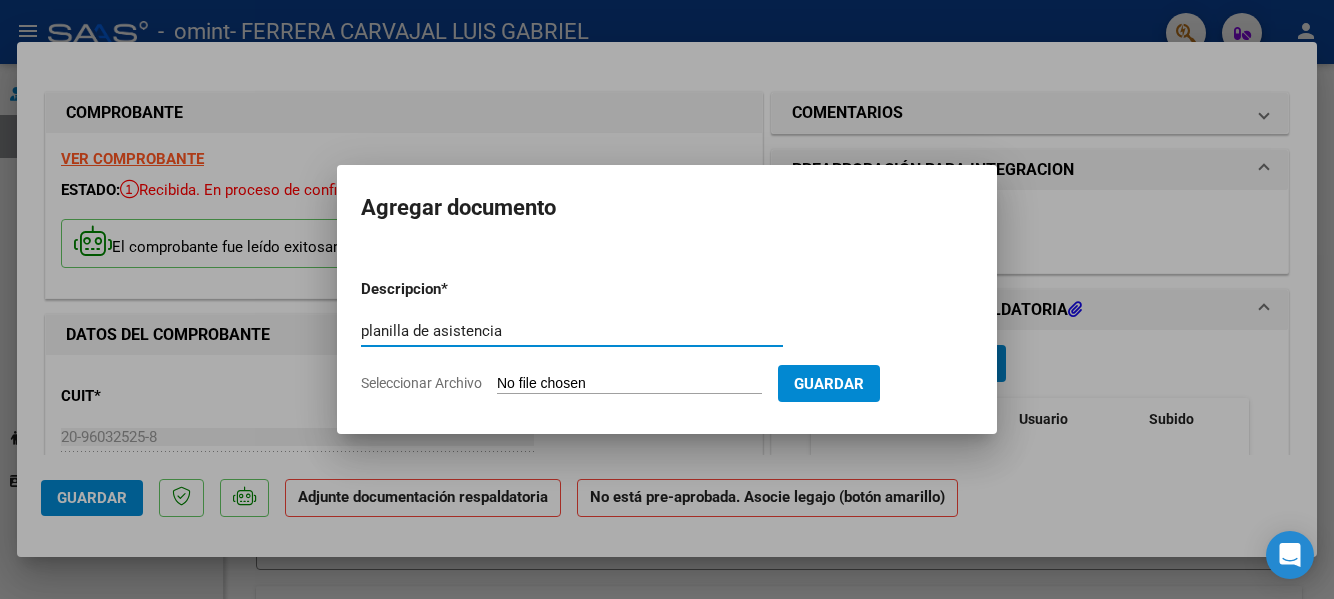 type on "planilla de asistencia" 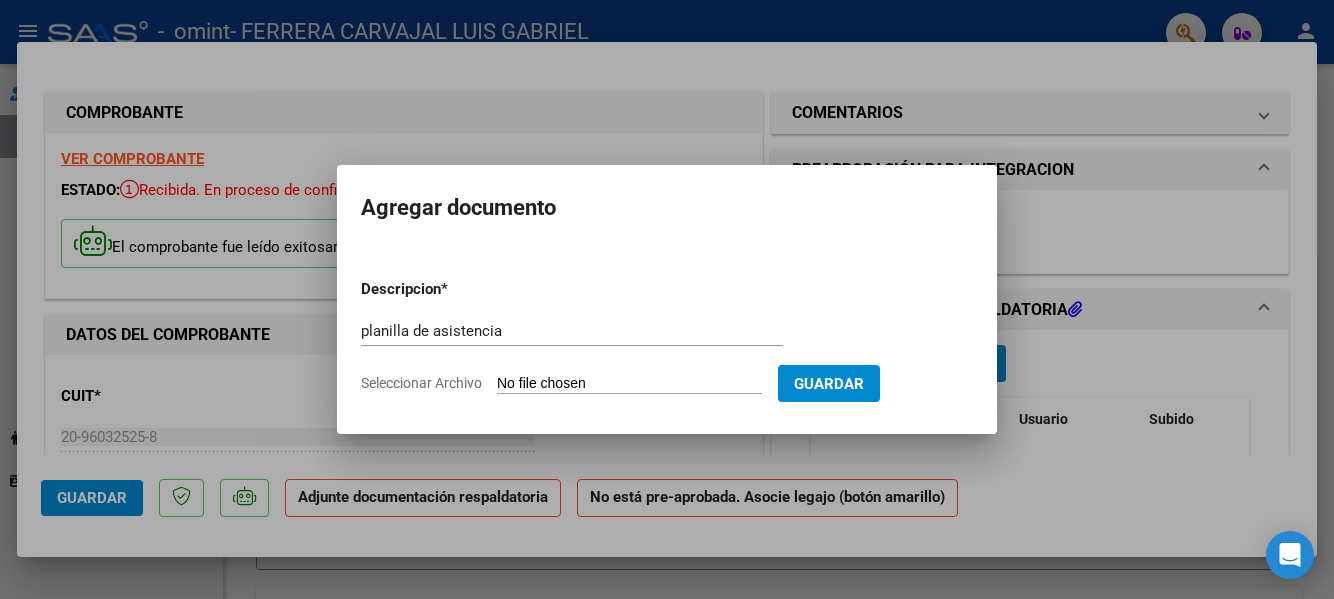 type on "C:\fakepath\FERRERA PLANILLA DE ASISTENCIA FRANCO RUIZ MORENO JULIO [YEAR].pdf" 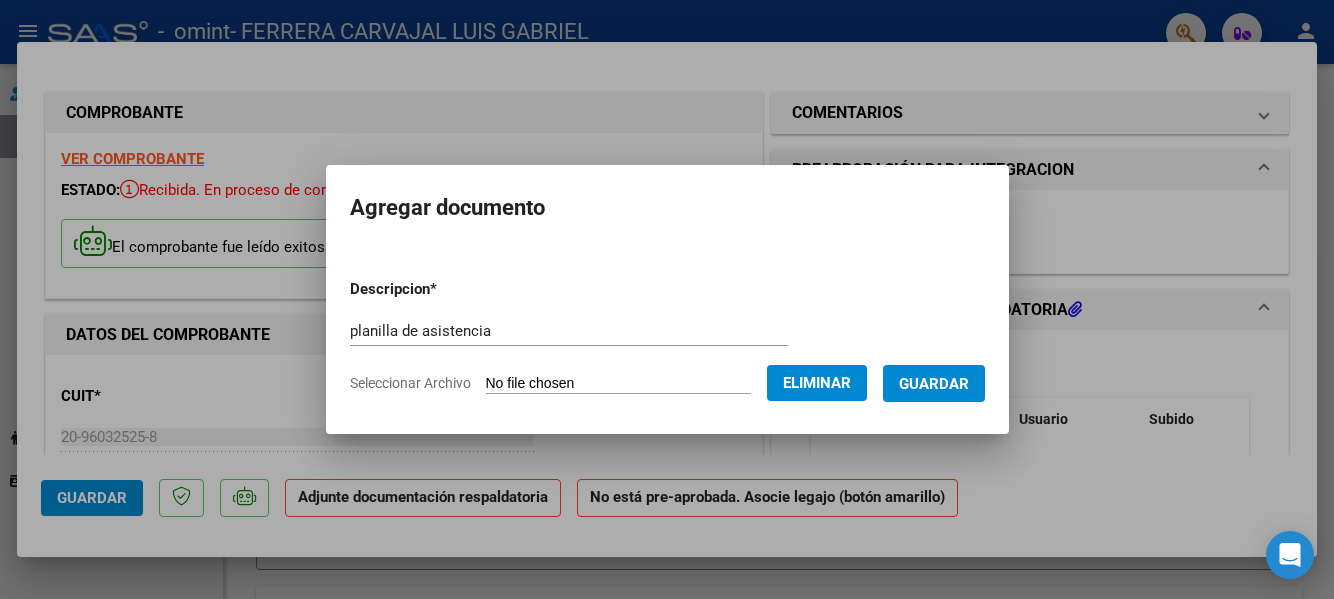 click on "Guardar" at bounding box center (934, 384) 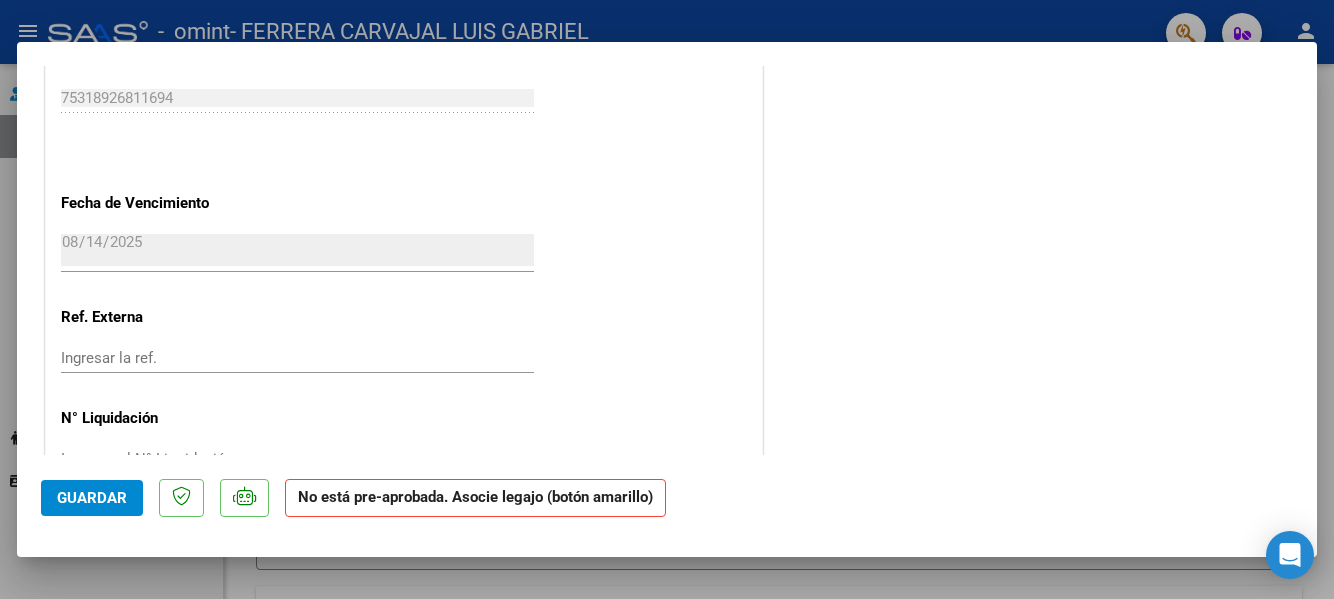 scroll, scrollTop: 1348, scrollLeft: 0, axis: vertical 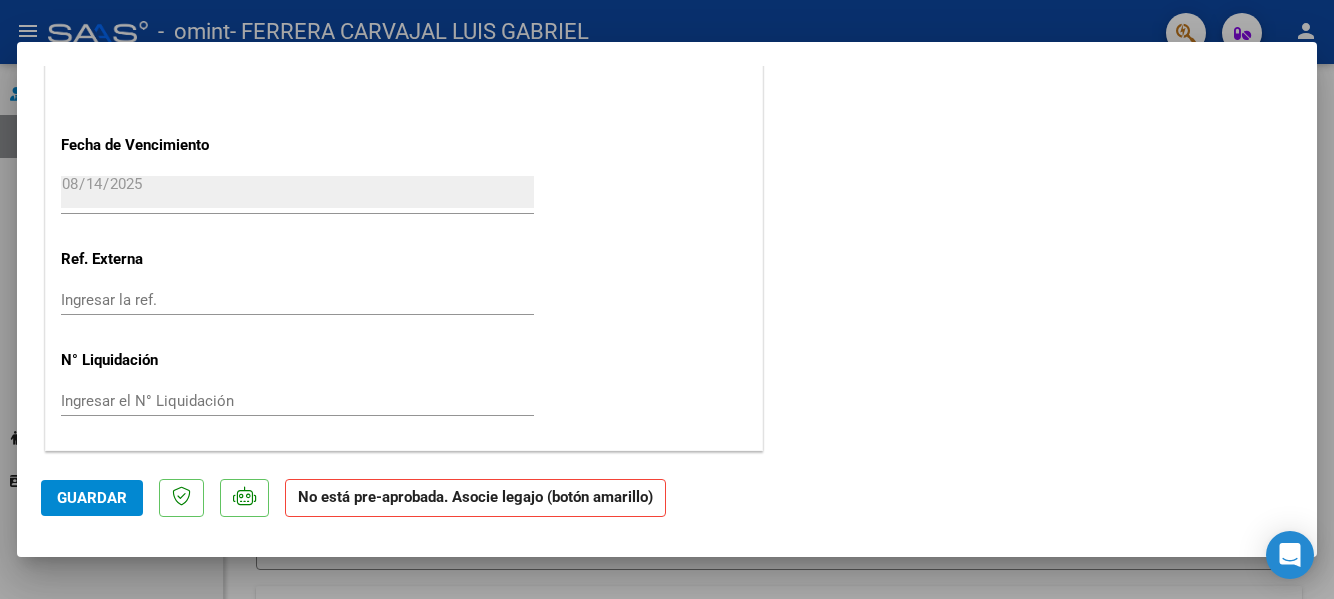 click on "Guardar" 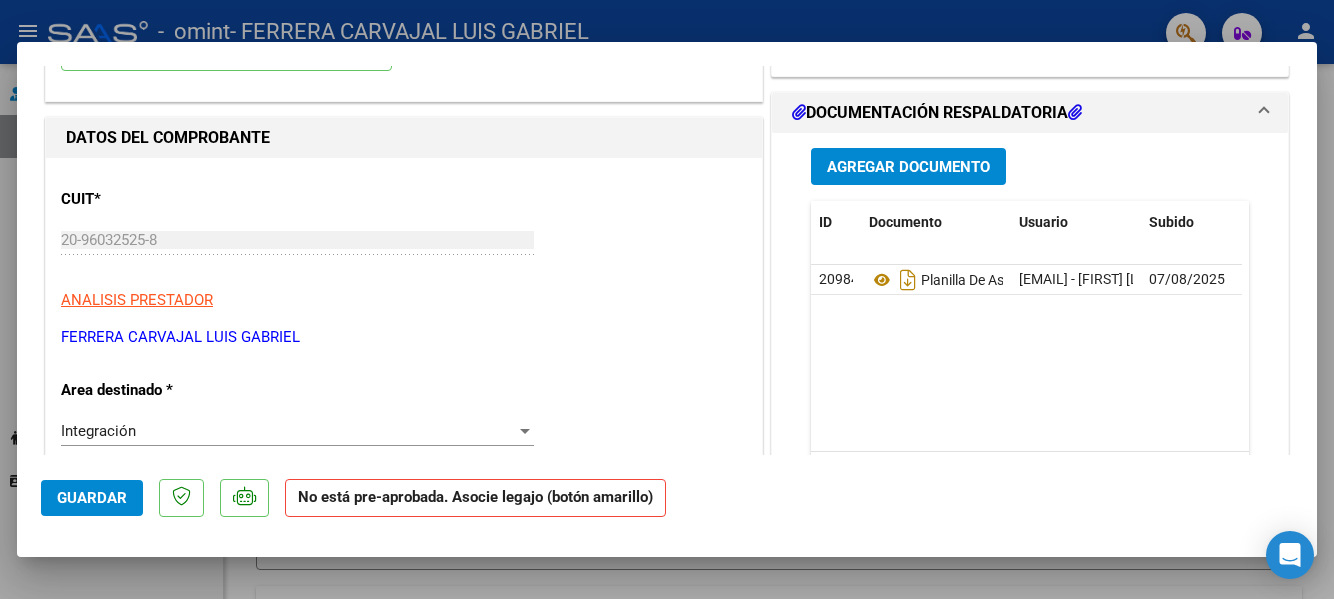 scroll, scrollTop: 49, scrollLeft: 0, axis: vertical 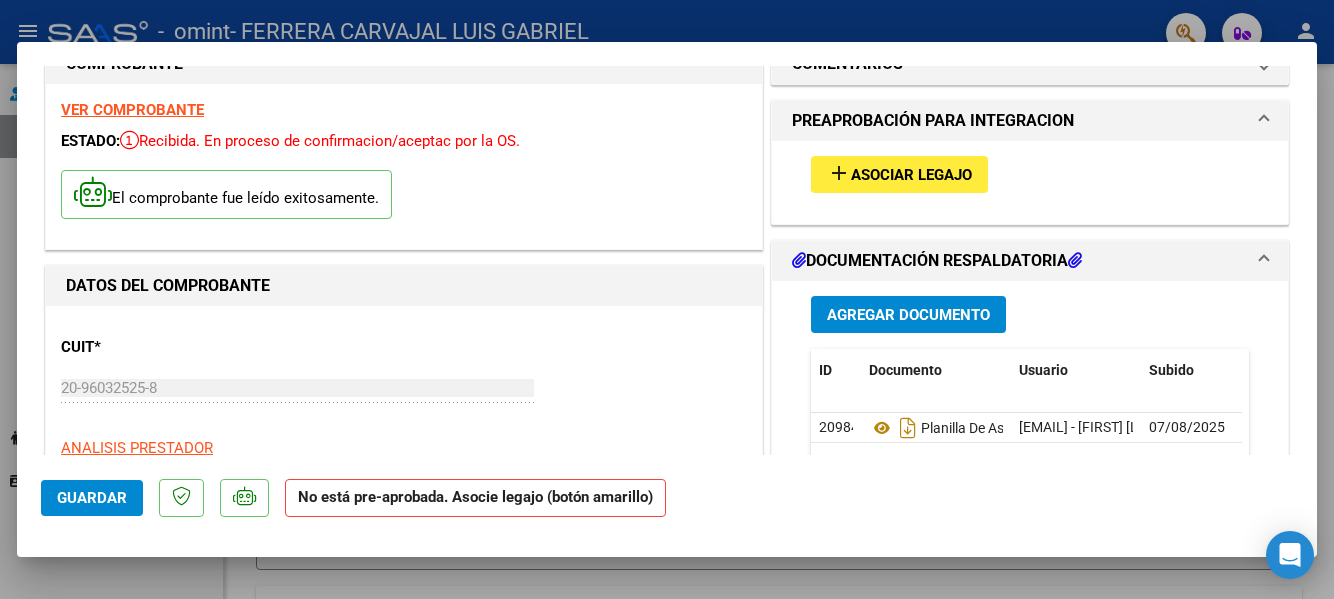 click on "add Asociar Legajo" at bounding box center (1030, 174) 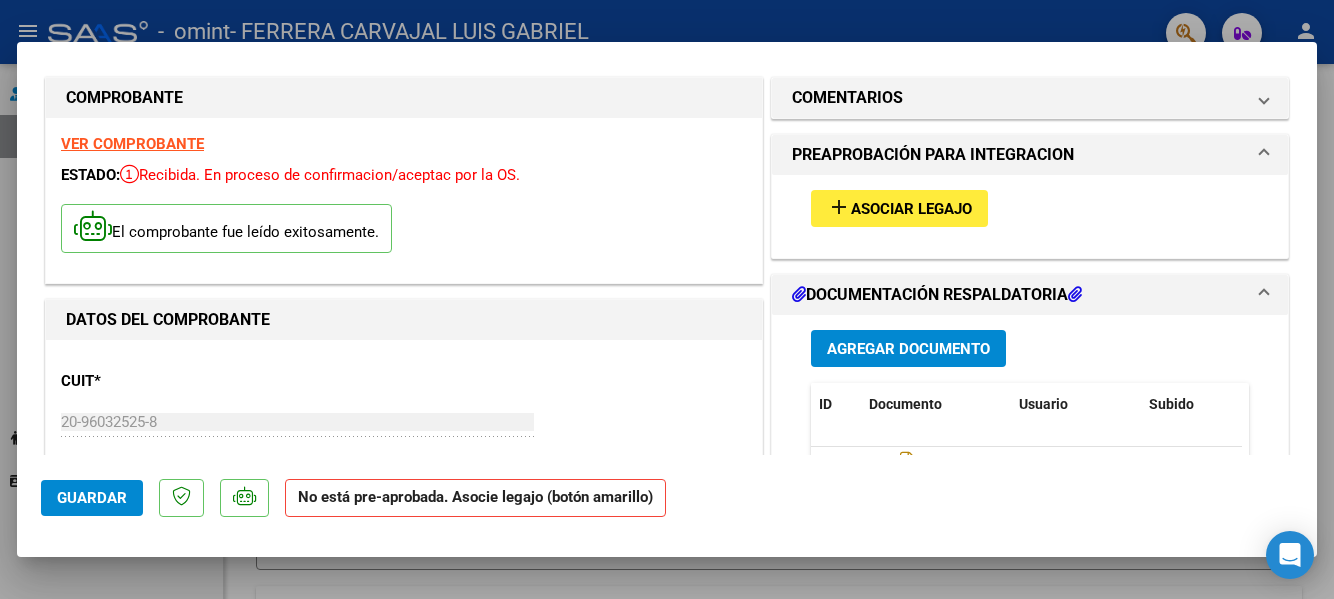 scroll, scrollTop: 0, scrollLeft: 0, axis: both 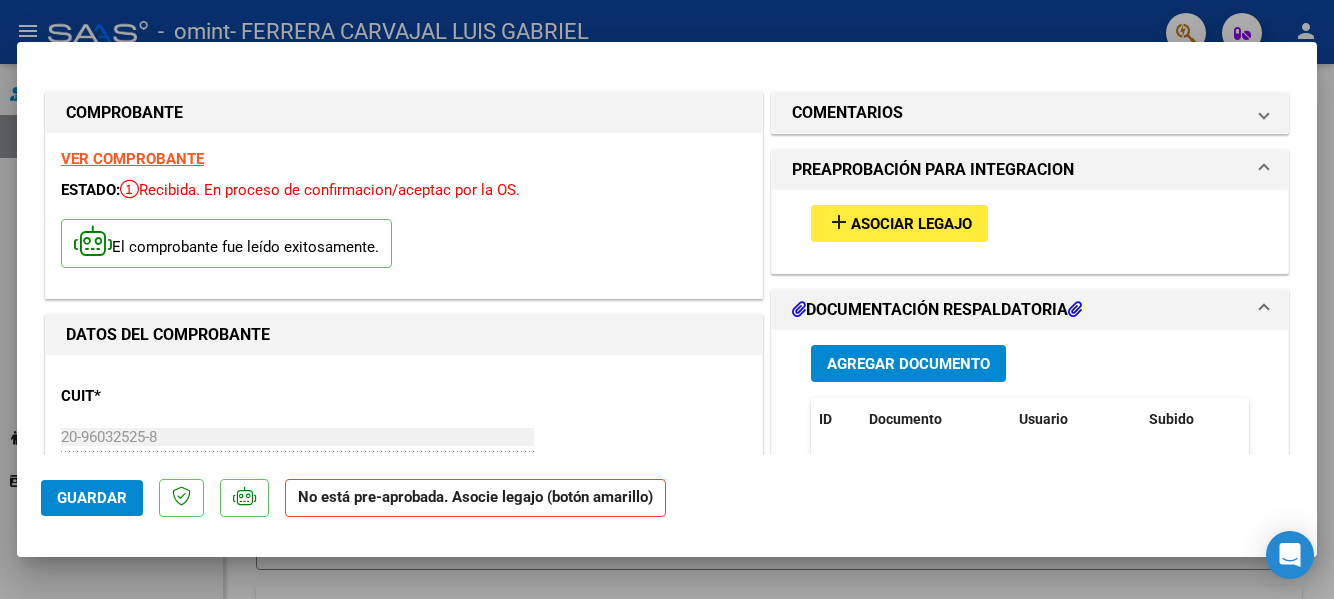 click on "VER COMPROBANTE" at bounding box center [132, 159] 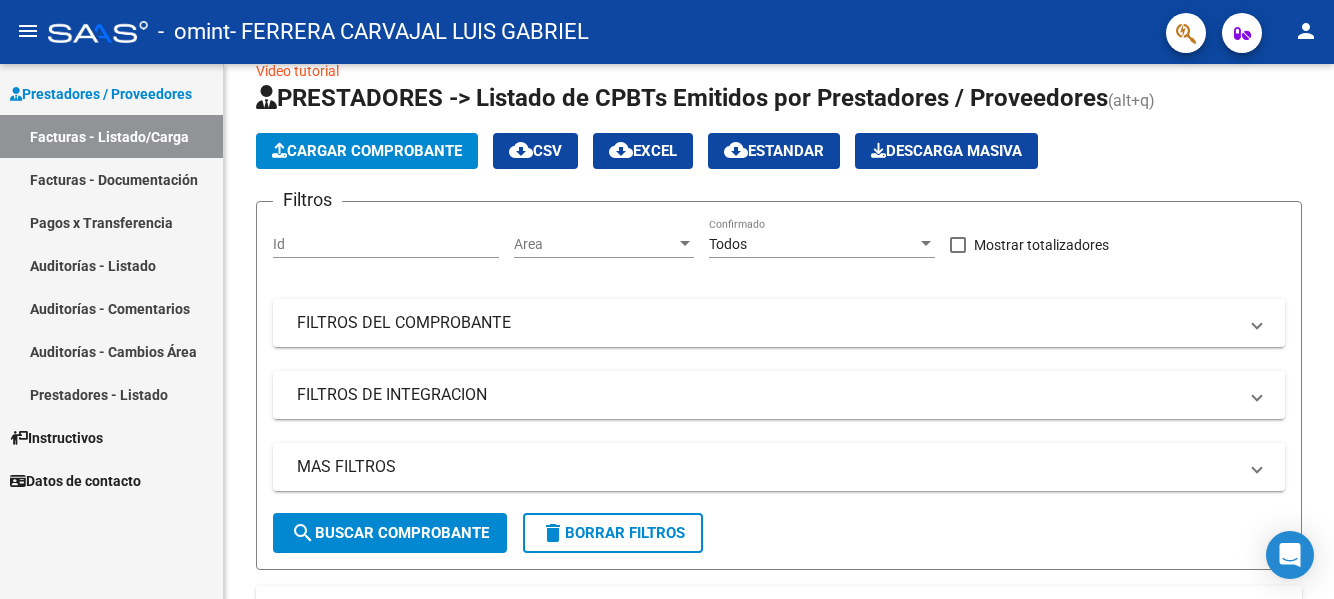 click on "Facturas - Documentación" at bounding box center [111, 179] 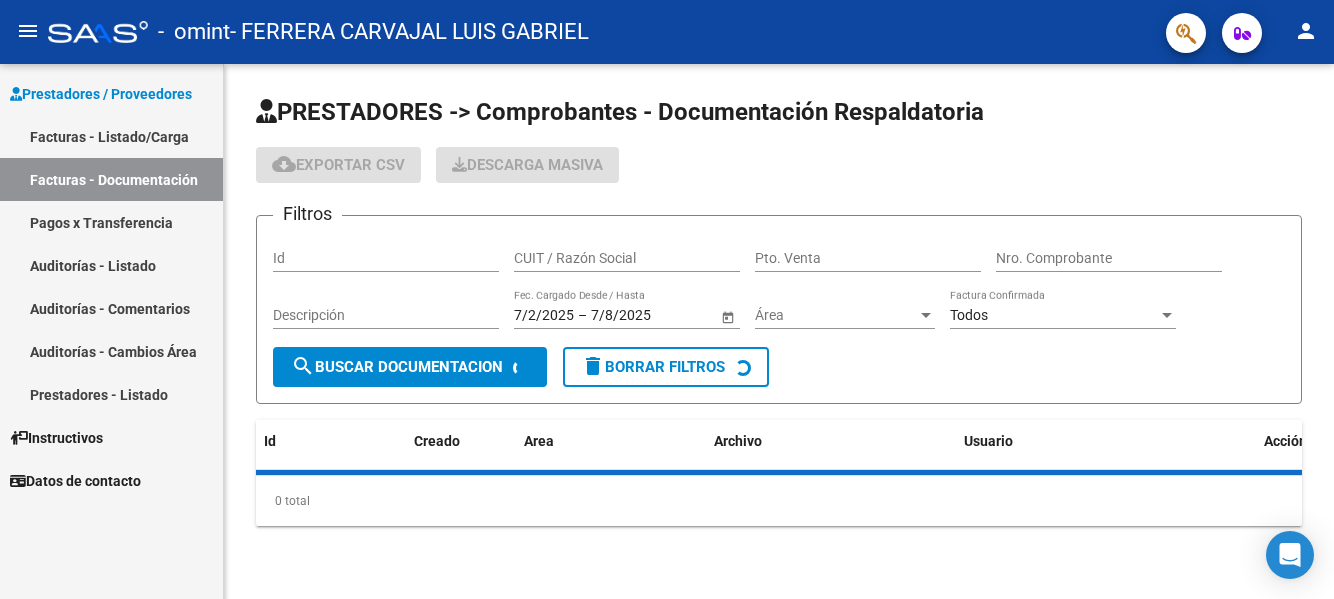 scroll, scrollTop: 0, scrollLeft: 0, axis: both 